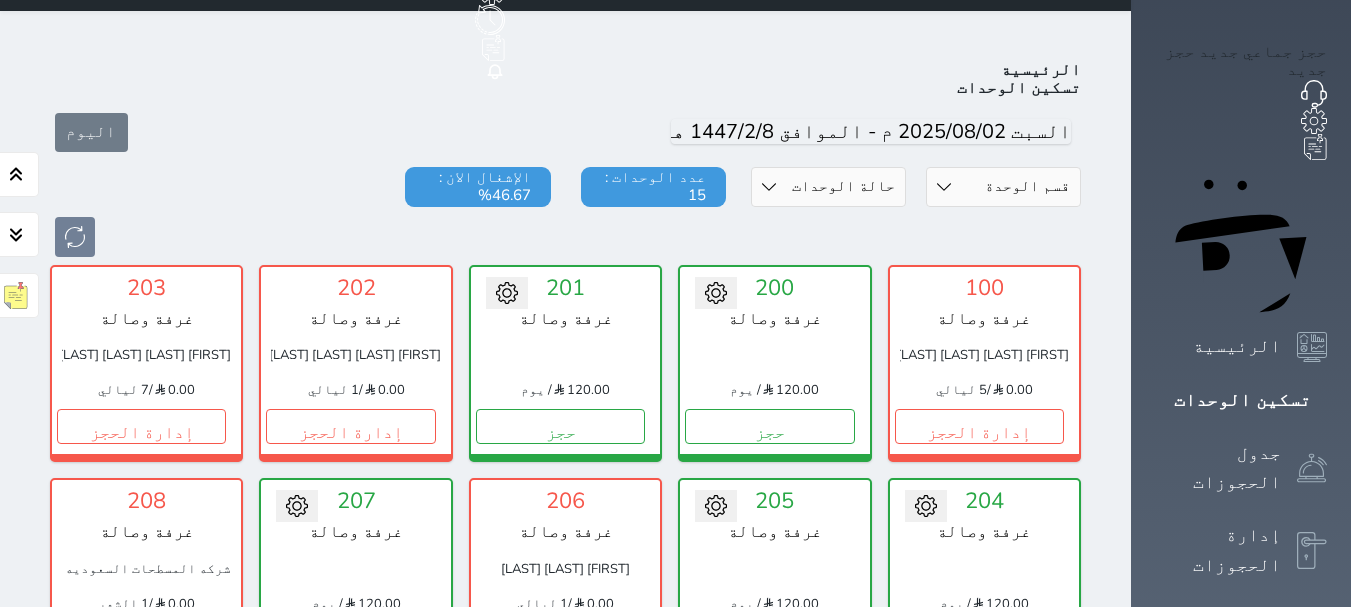 scroll, scrollTop: 33, scrollLeft: 0, axis: vertical 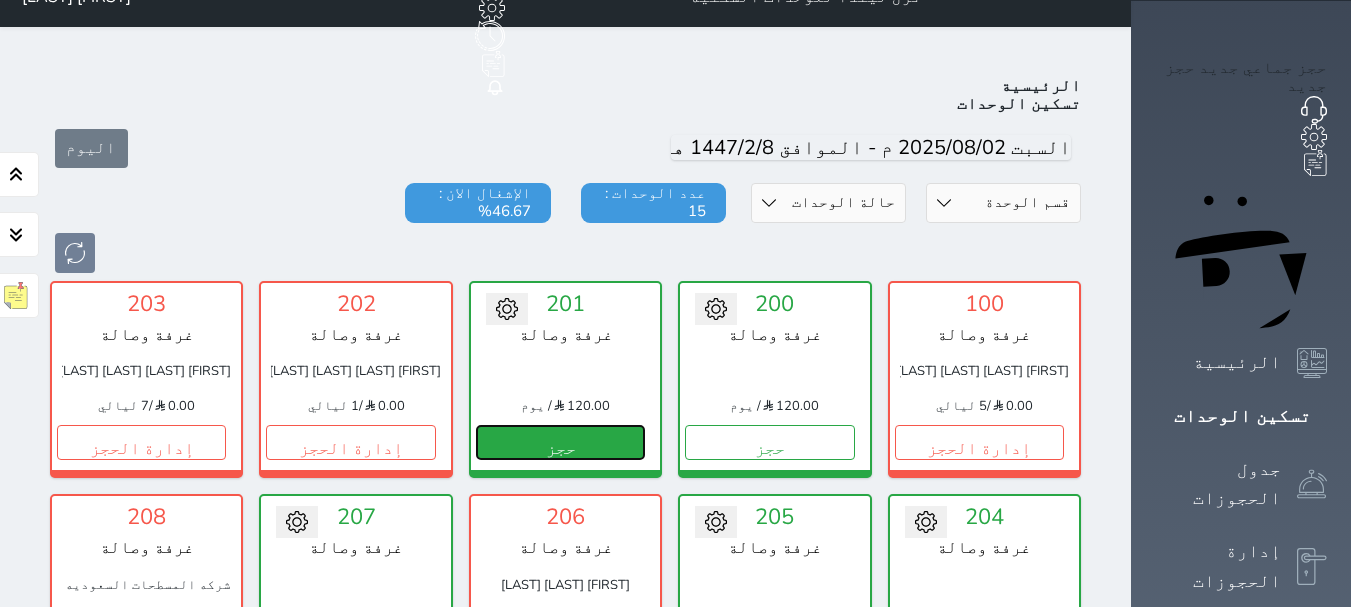 click on "حجز" at bounding box center (560, 442) 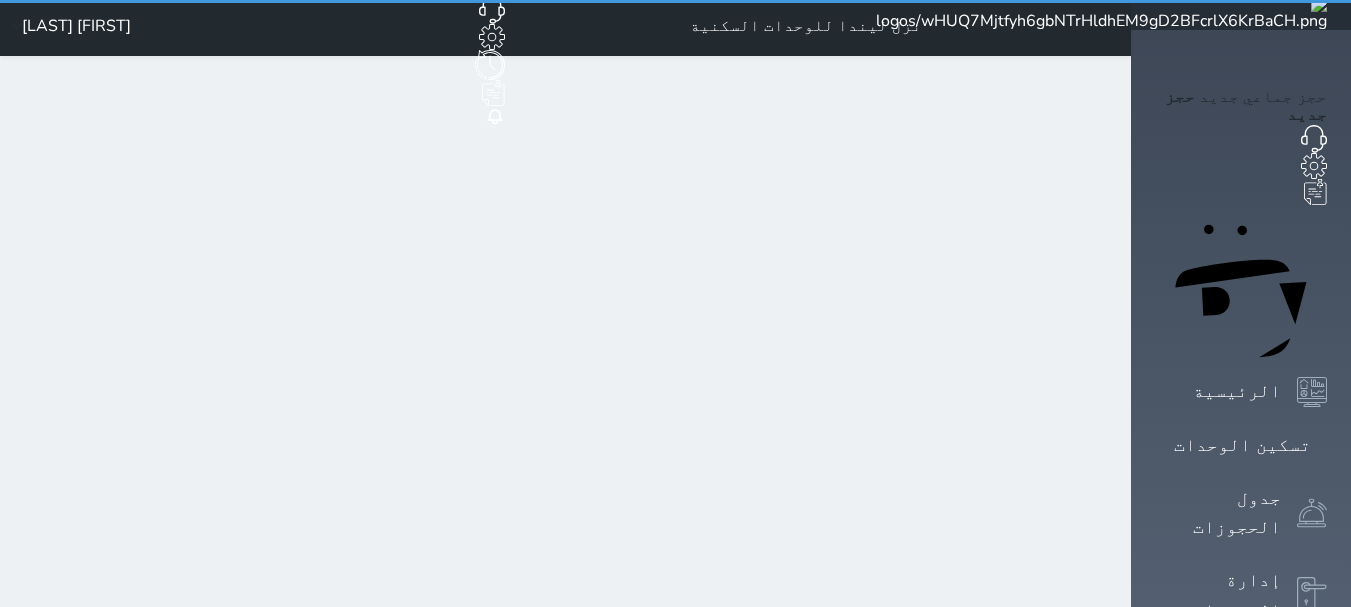 scroll, scrollTop: 0, scrollLeft: 0, axis: both 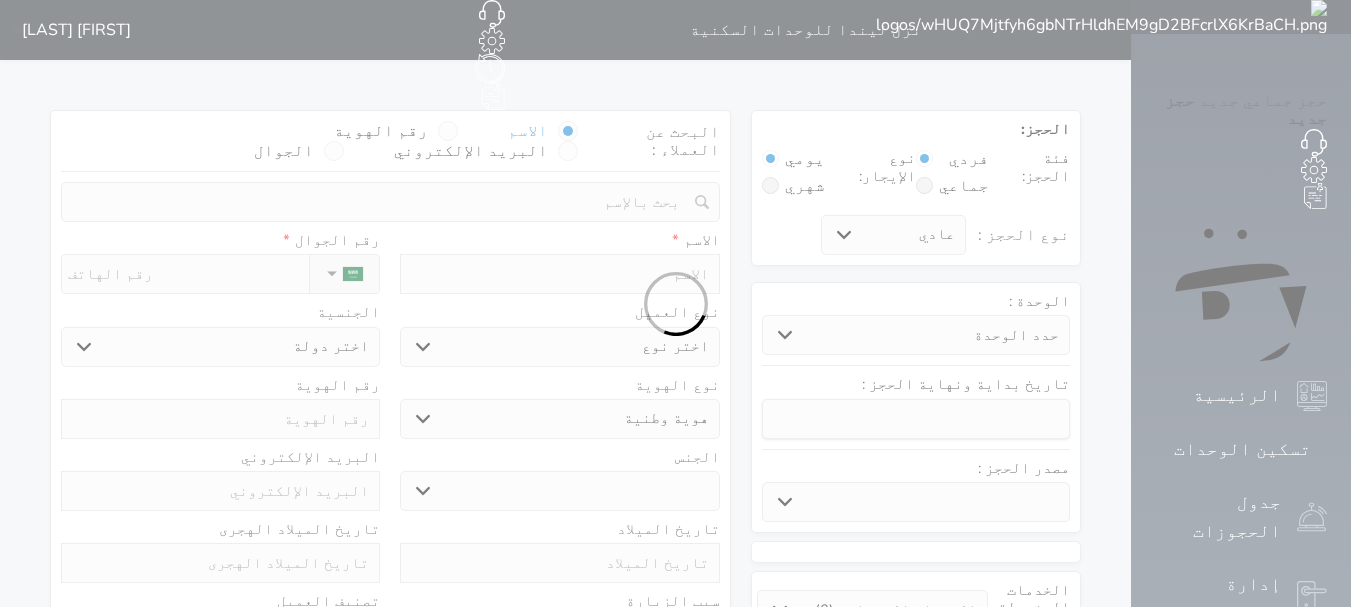 select 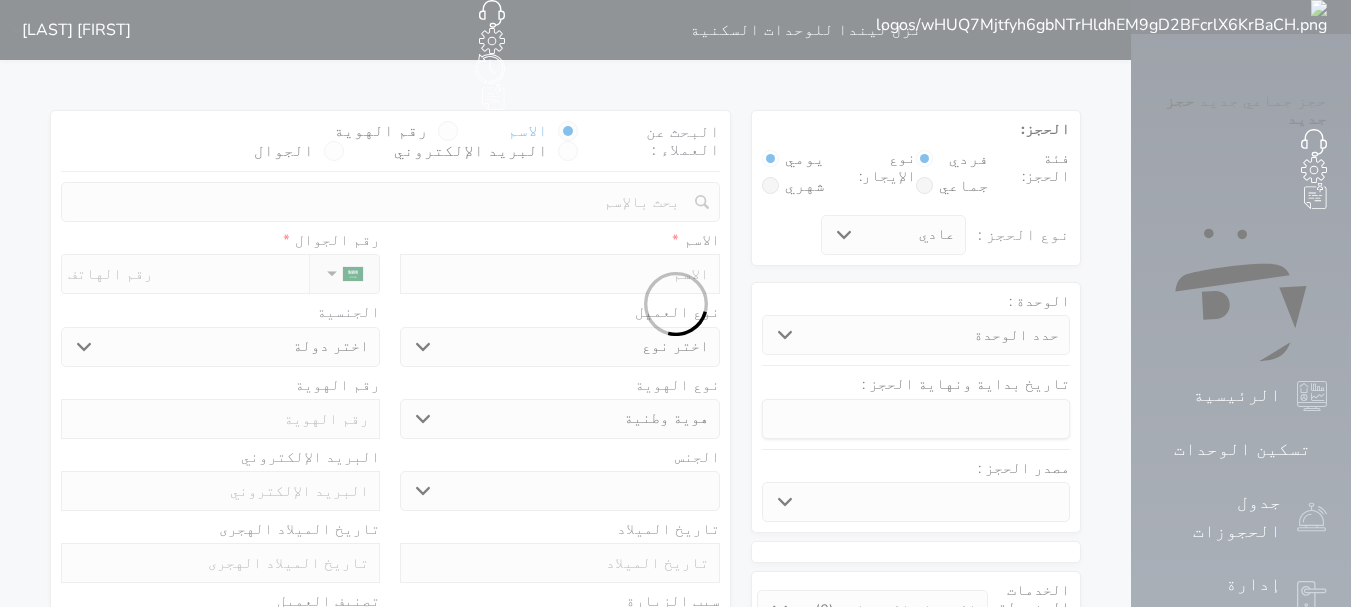 select 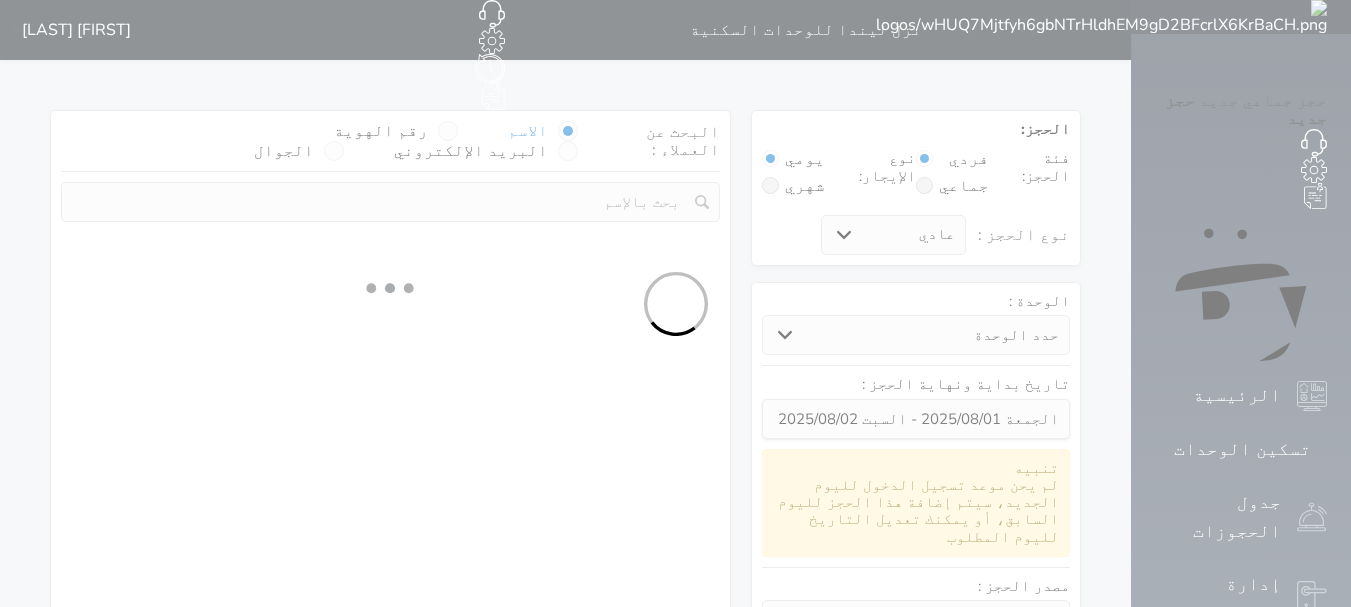 select 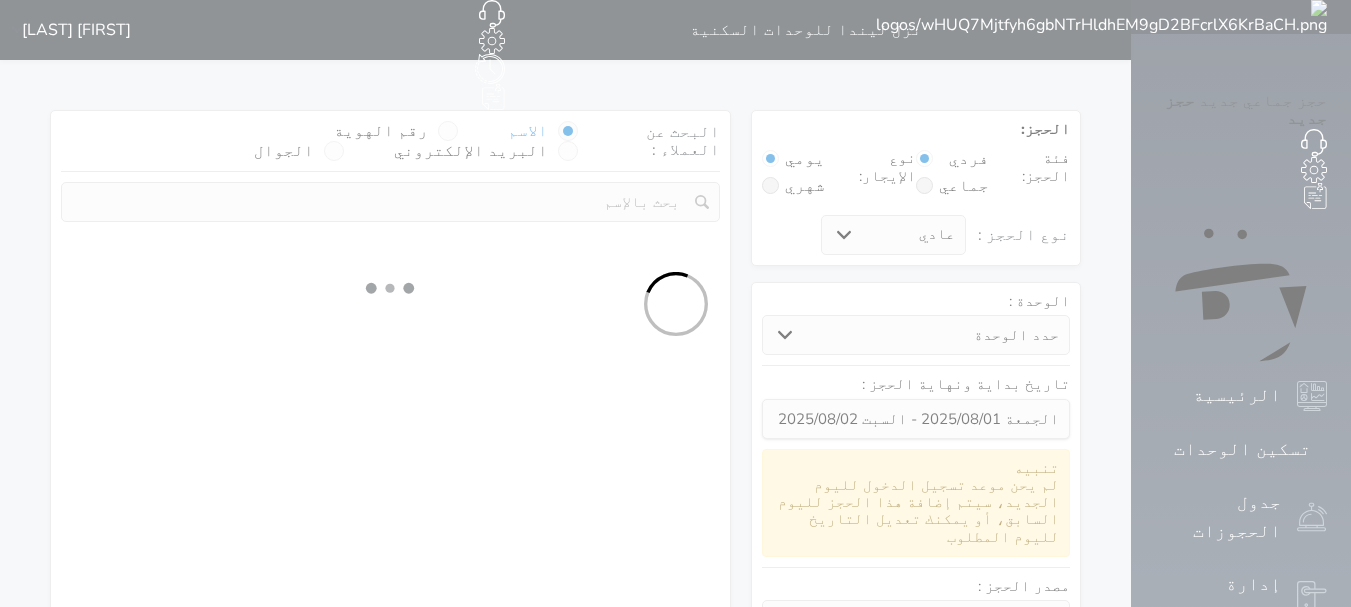 select on "1" 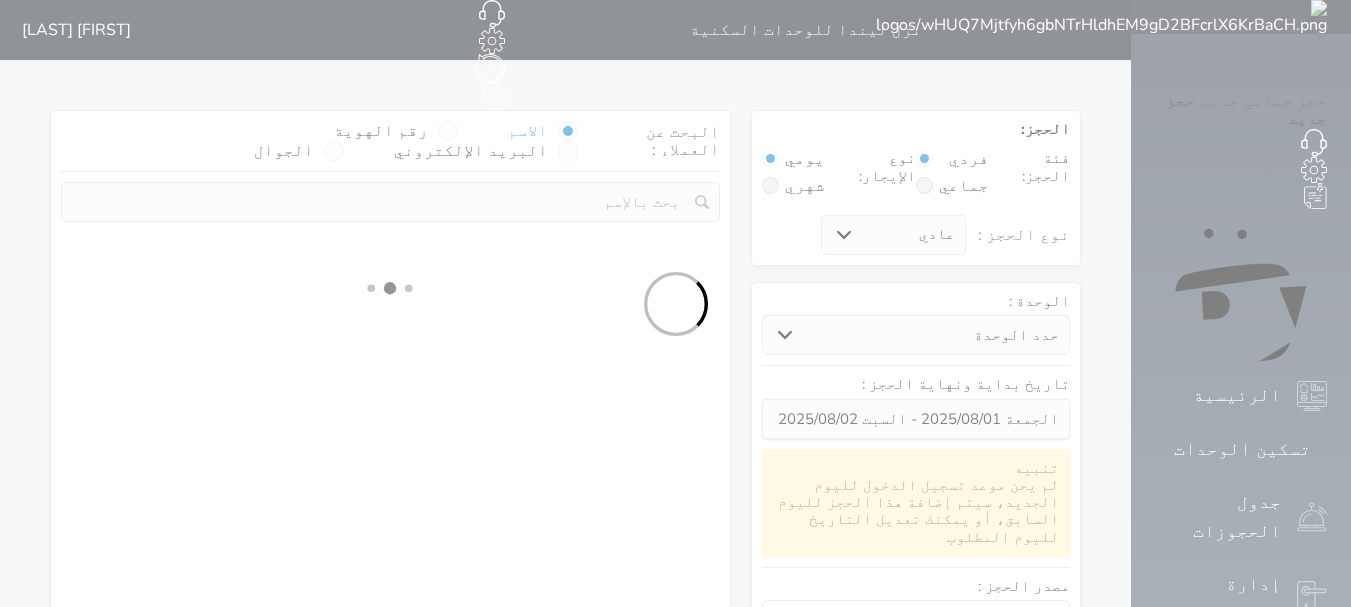 select on "113" 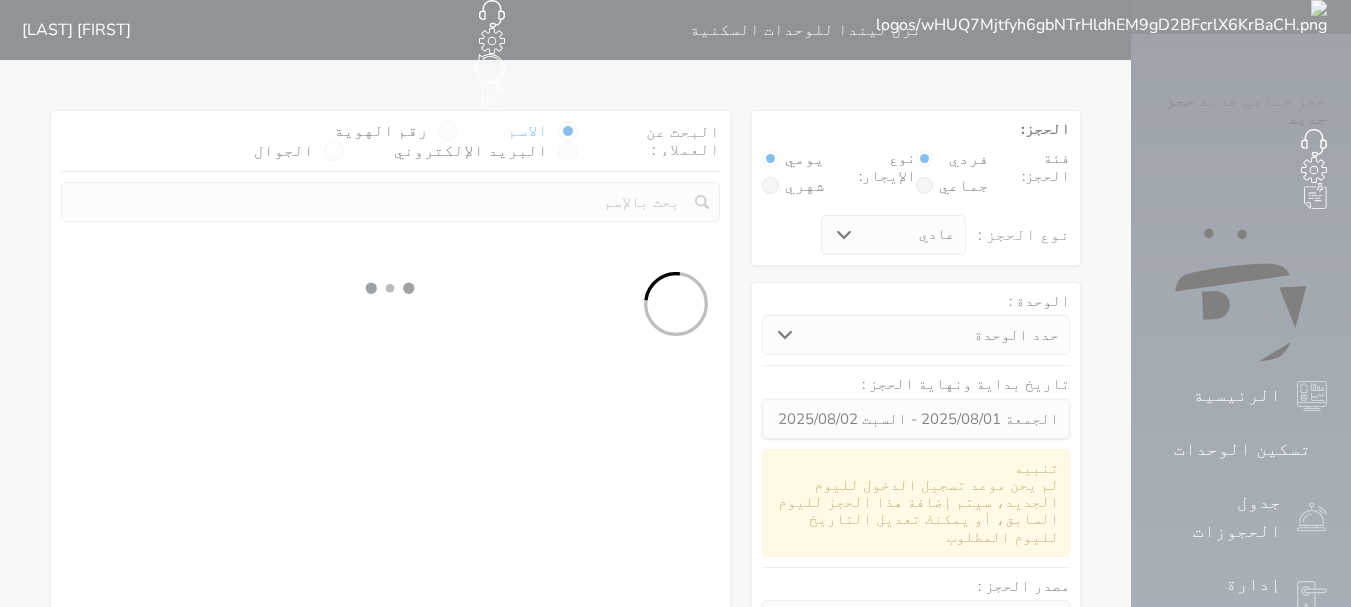 select on "1" 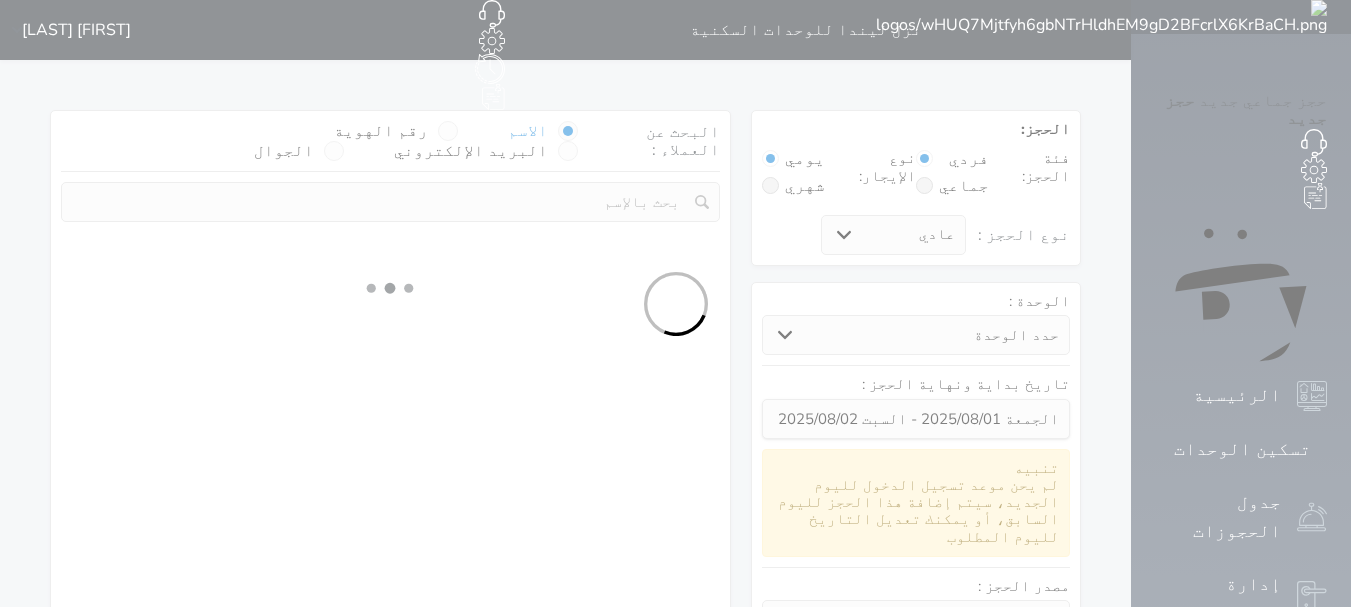 select 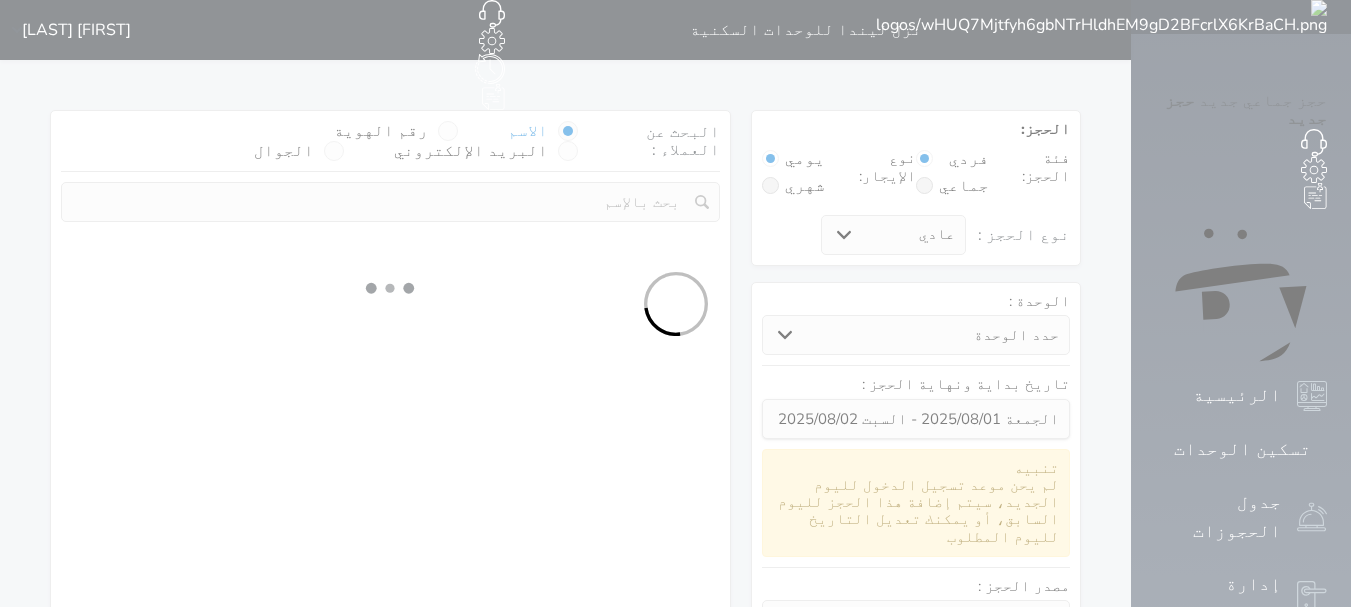 select on "7" 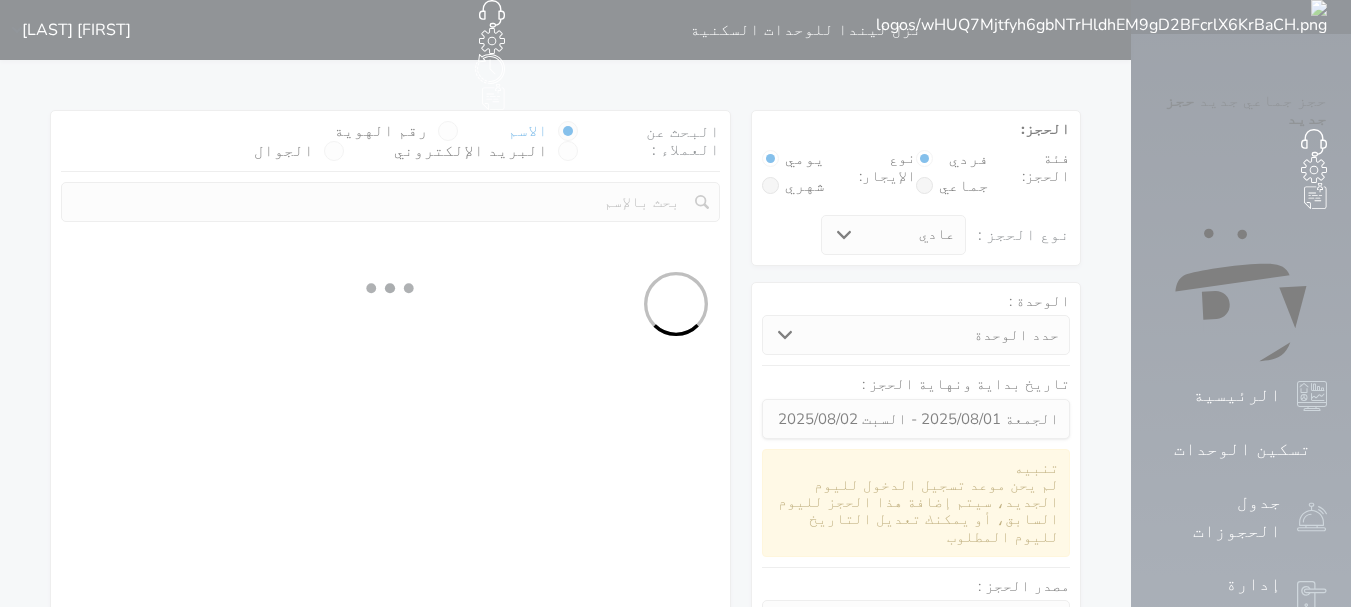 select 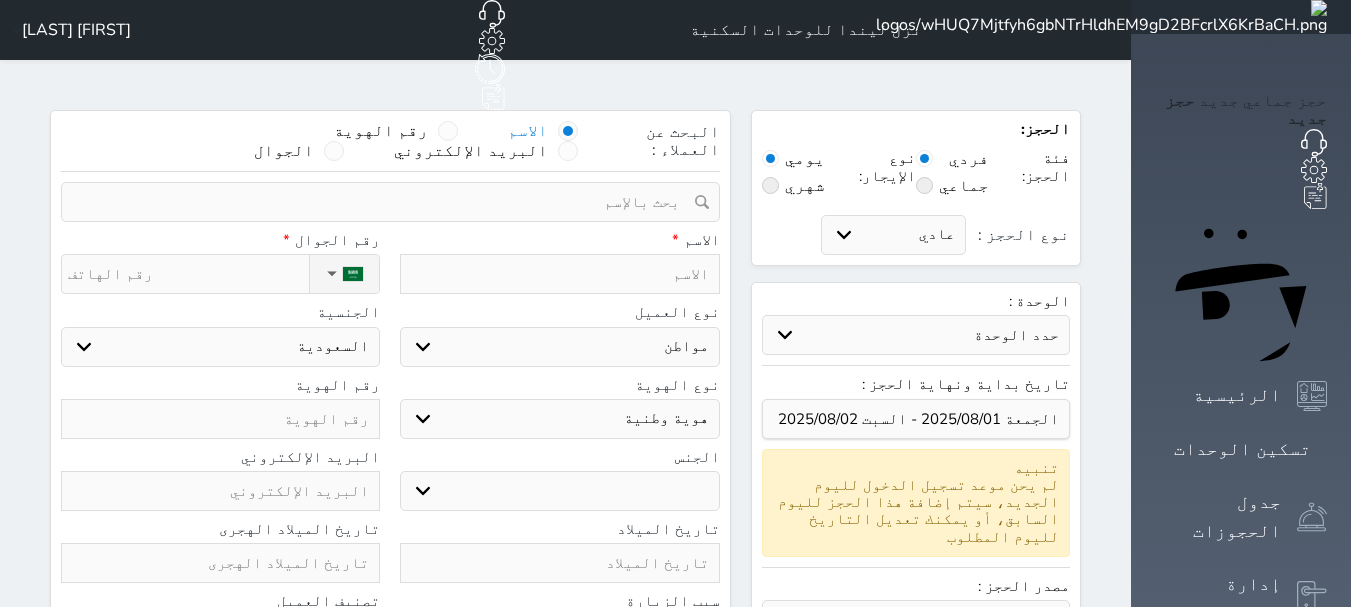 select 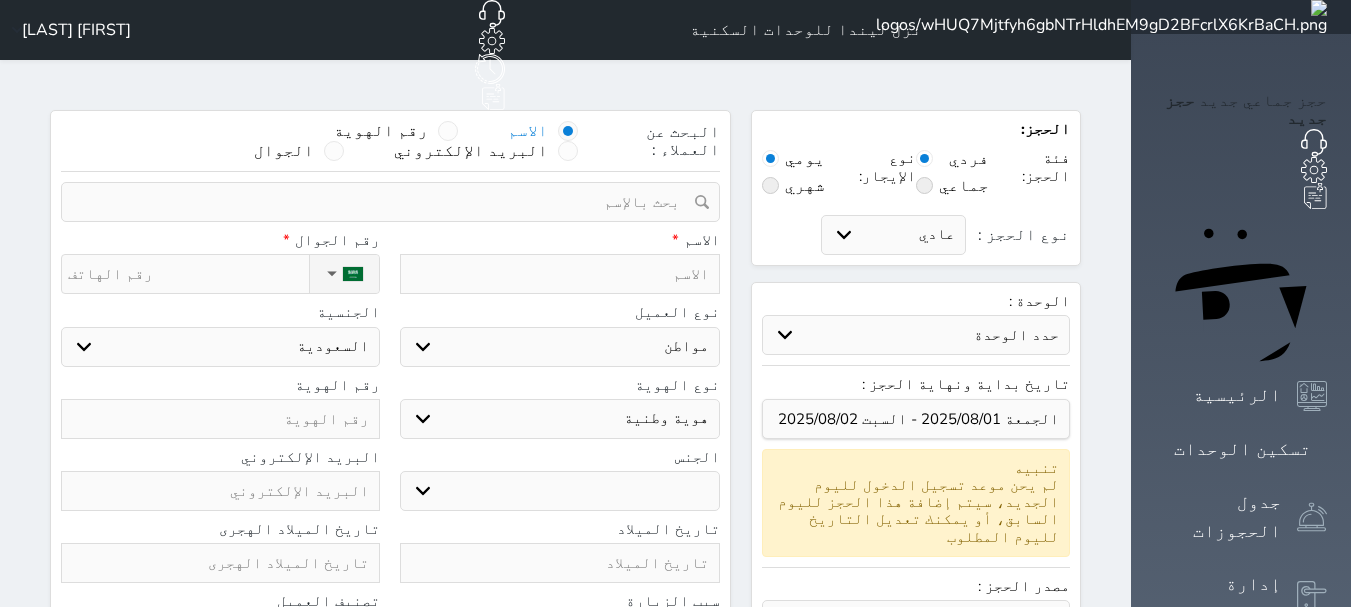 select 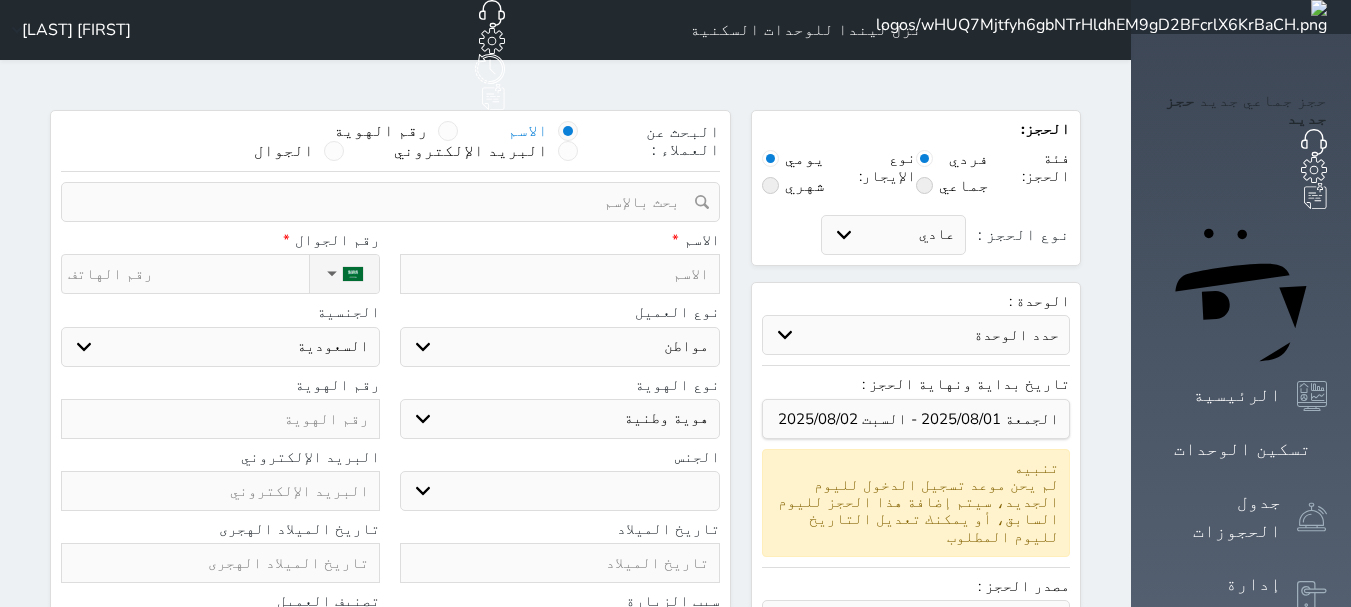 click at bounding box center [559, 274] 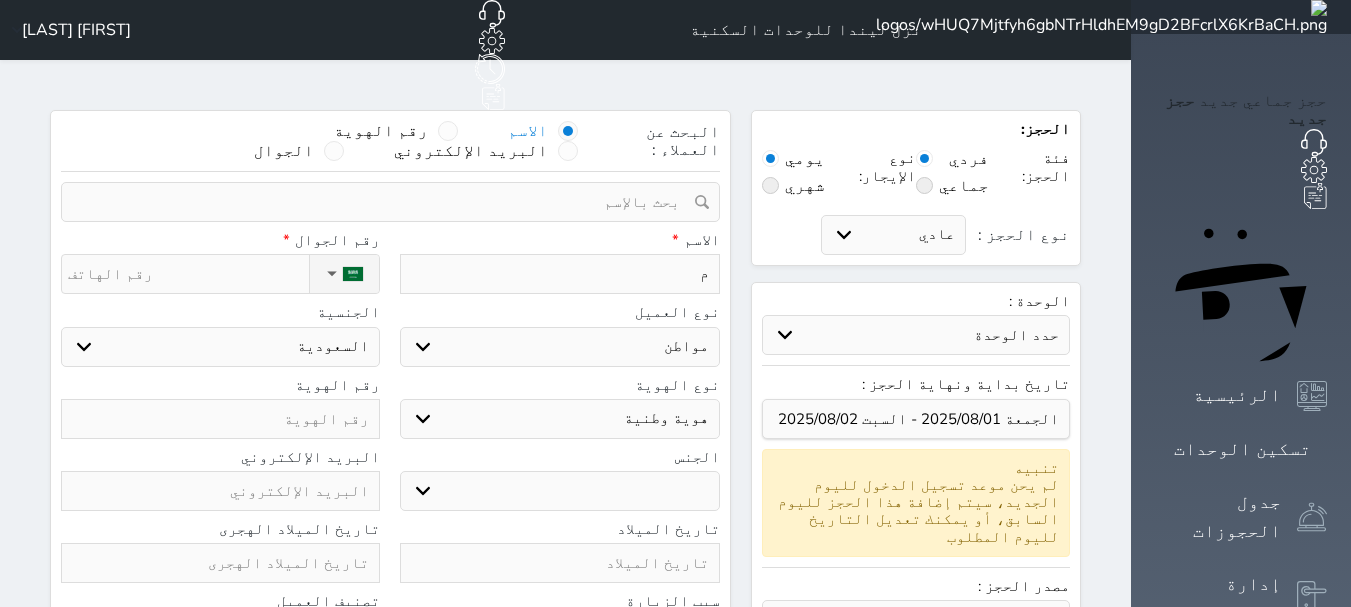 type on "مح" 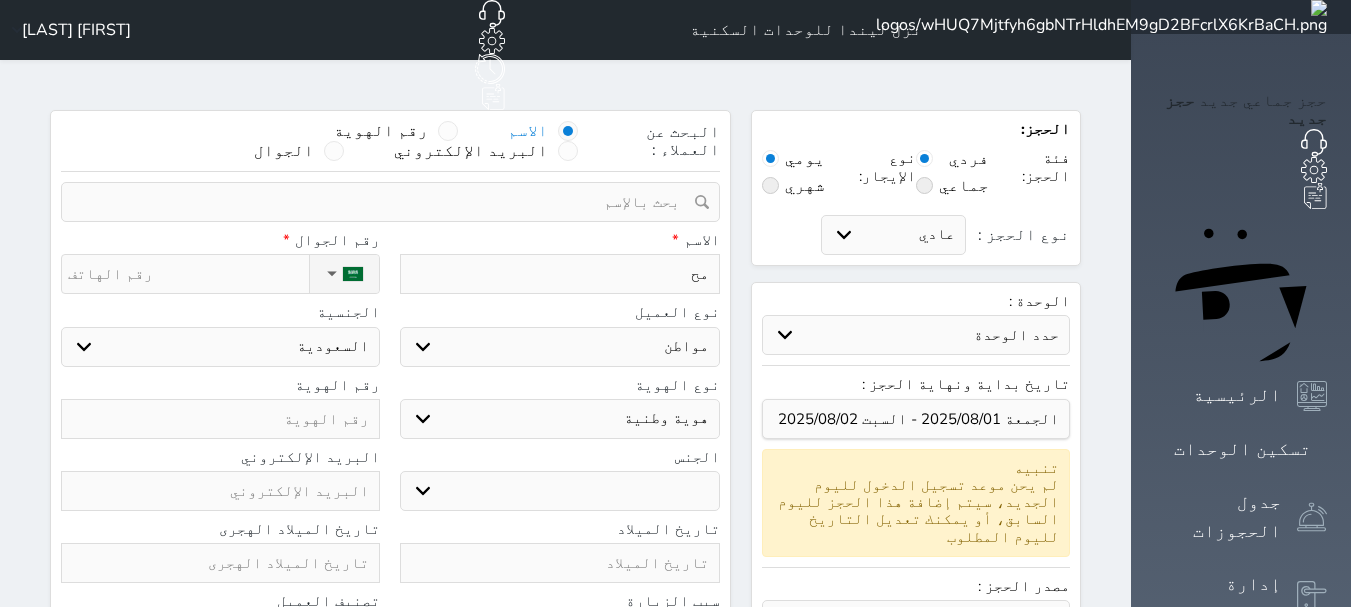 select 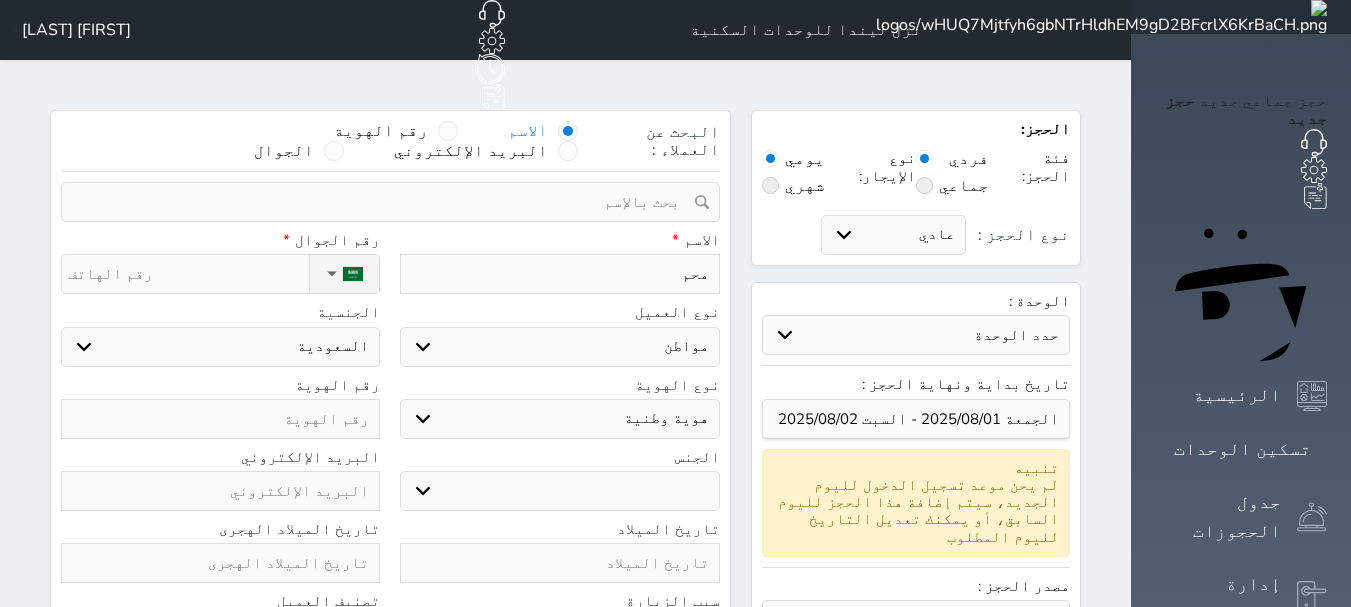 select 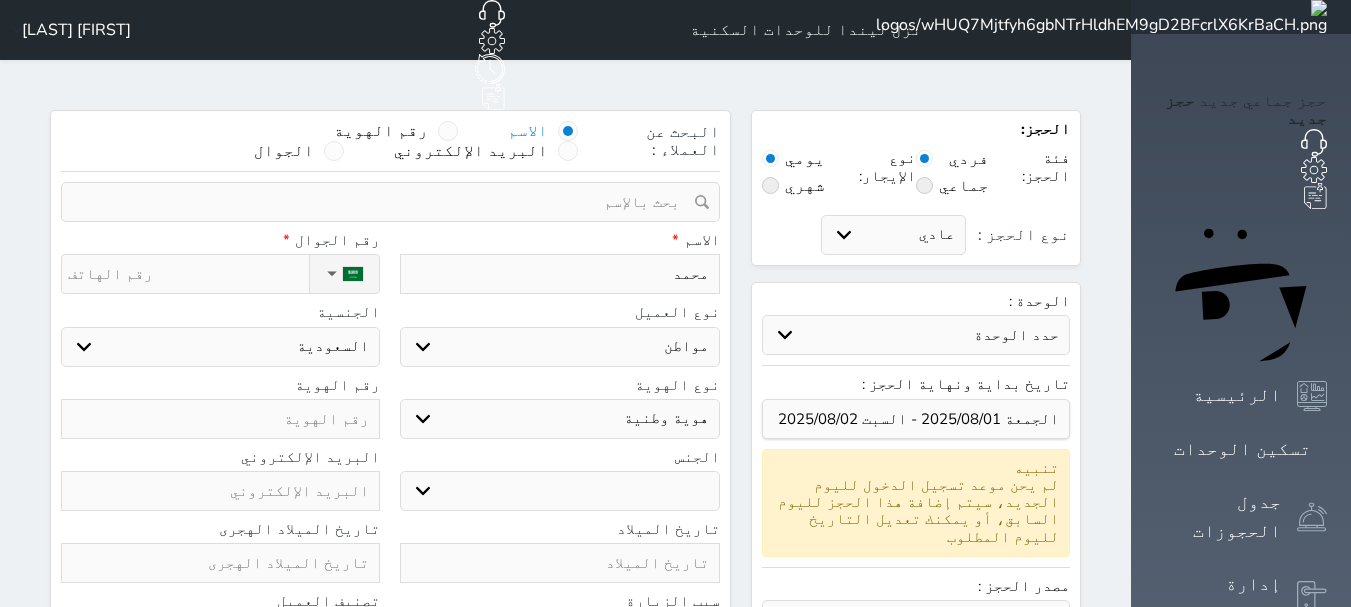 type on "محمد" 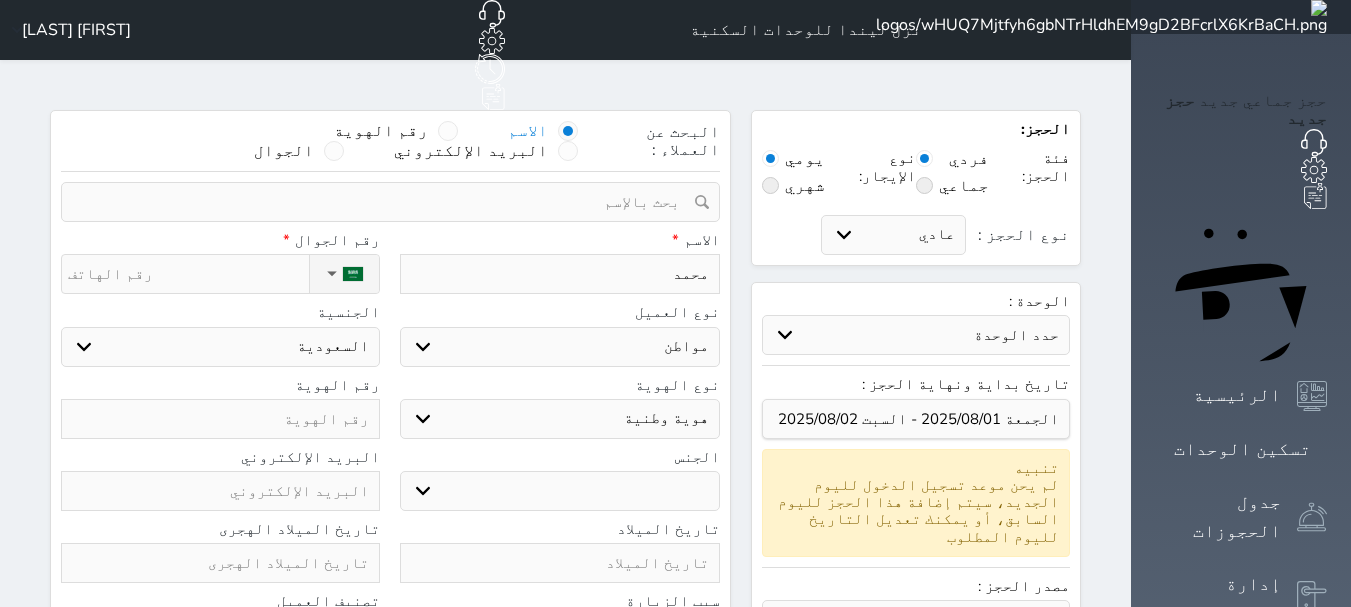 type on "[FIRST] [LAST]" 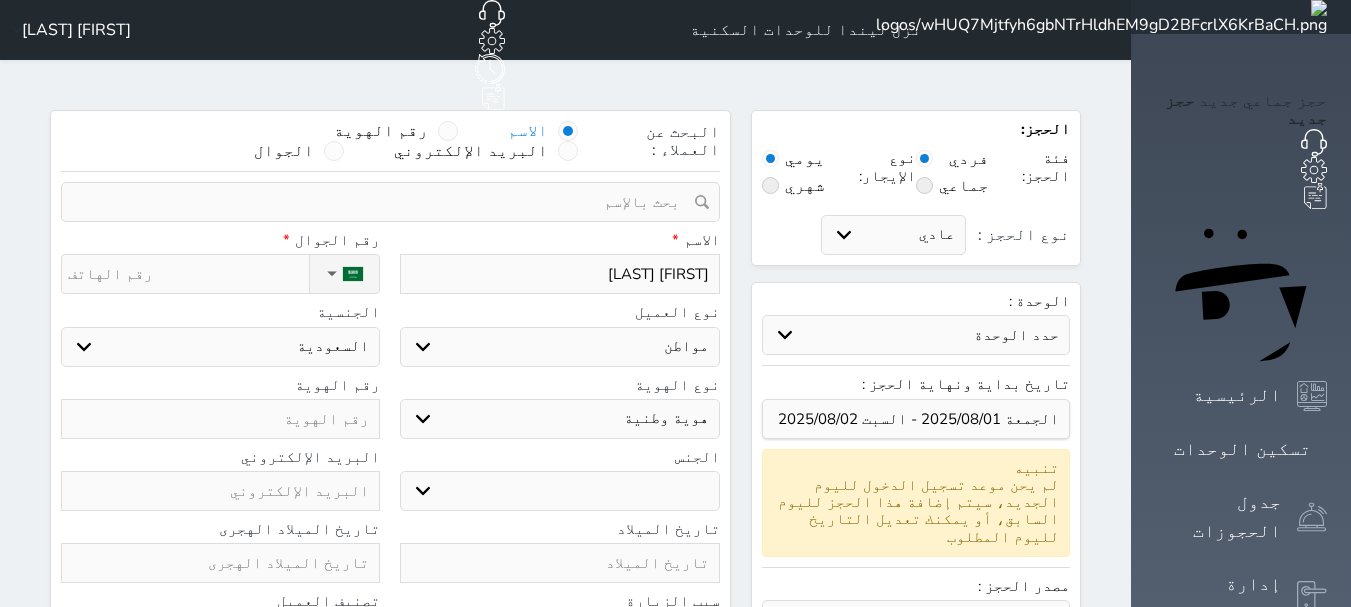 type on "[FIRST] [LAST]" 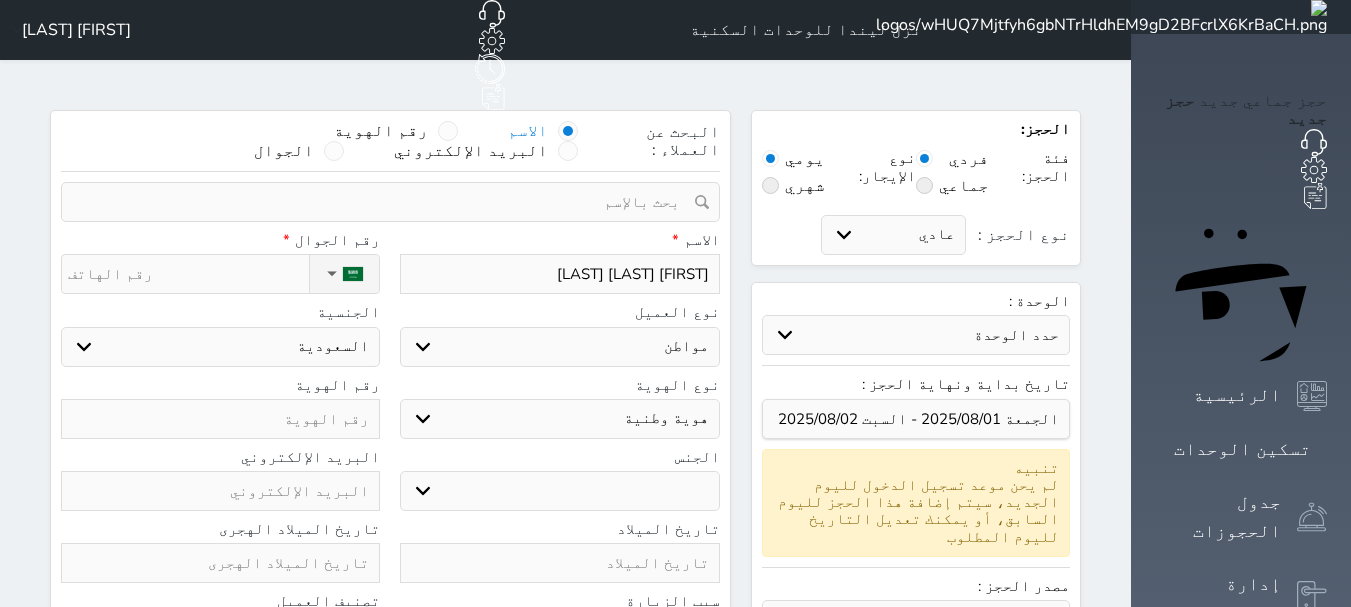 type on "[FIRST] [LAST] [LAST]" 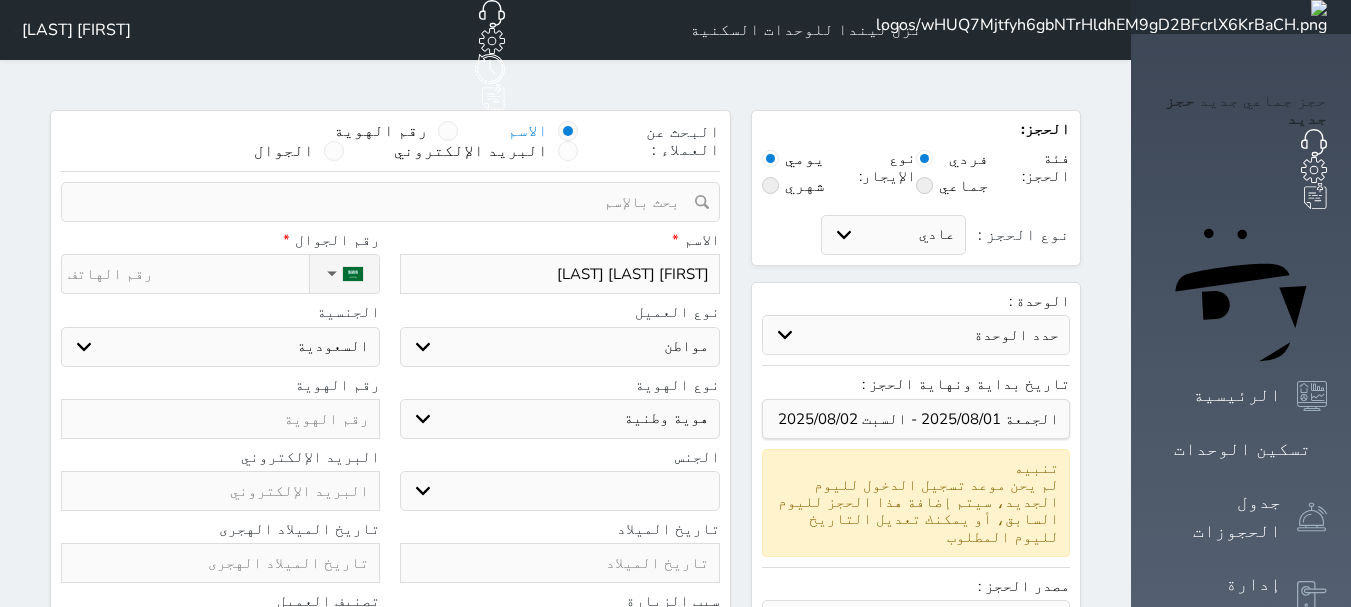 type on "[FIRST] [LAST] [LAST]" 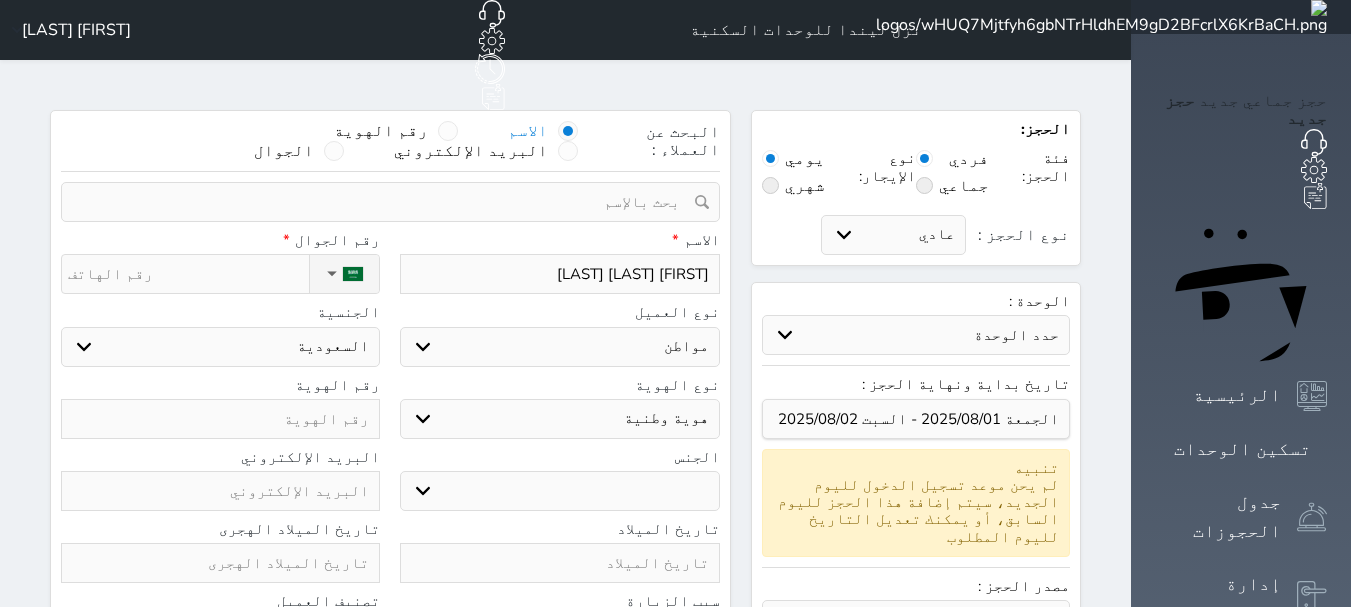 type on "[FIRST] [LAST] [LAST]" 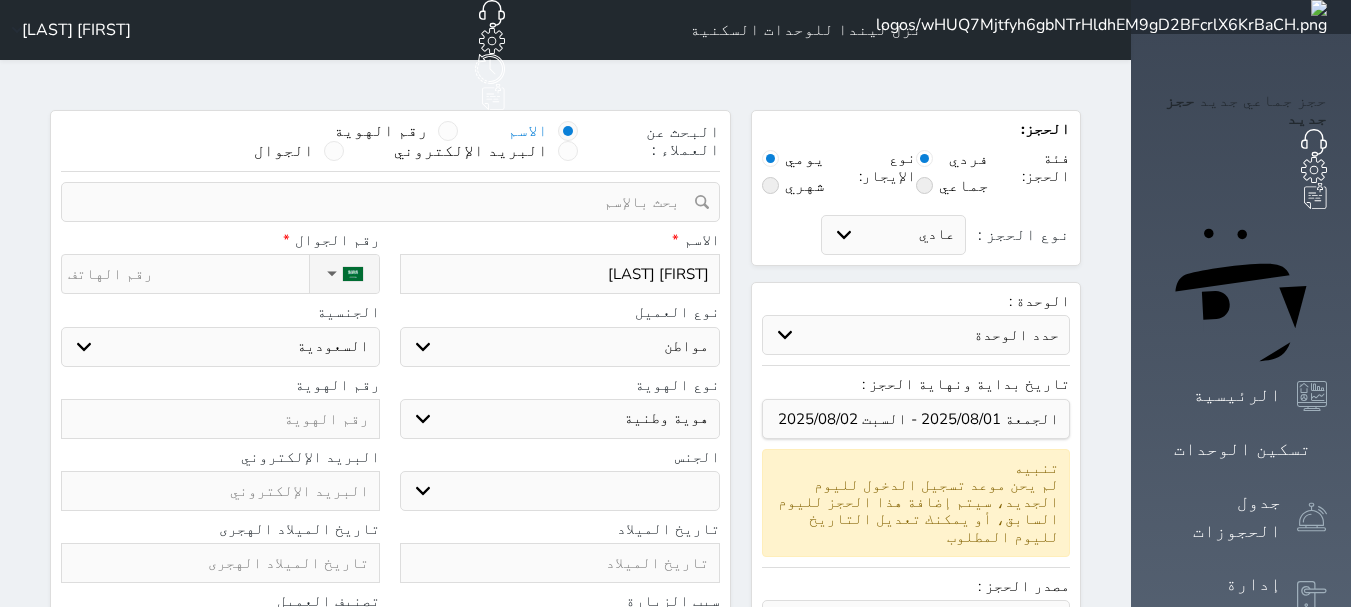 select 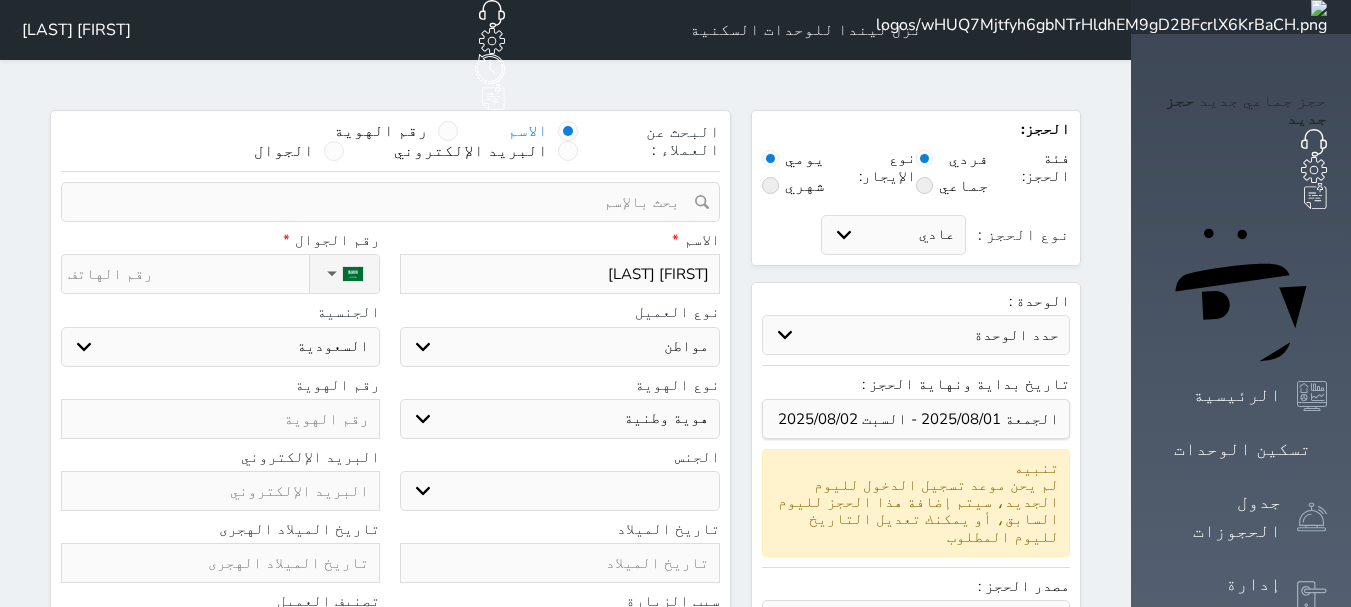 type on "[FIRST] [LAST] [LAST]" 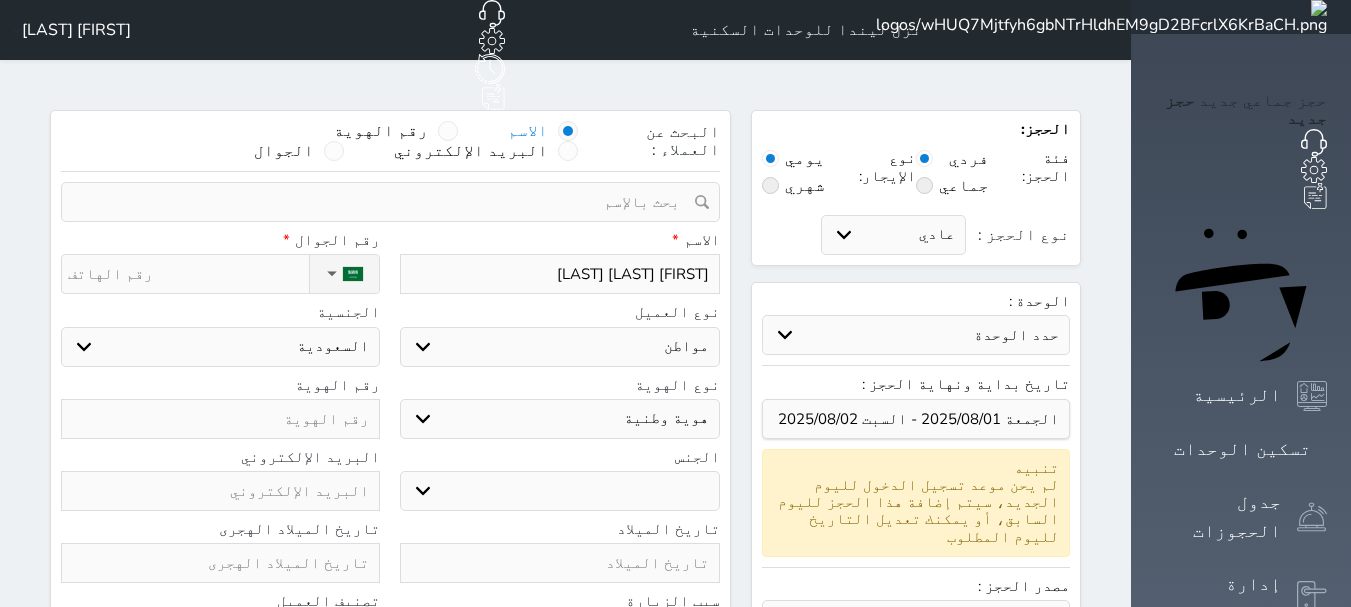 type on "[FIRST] [LAST] [LAST]" 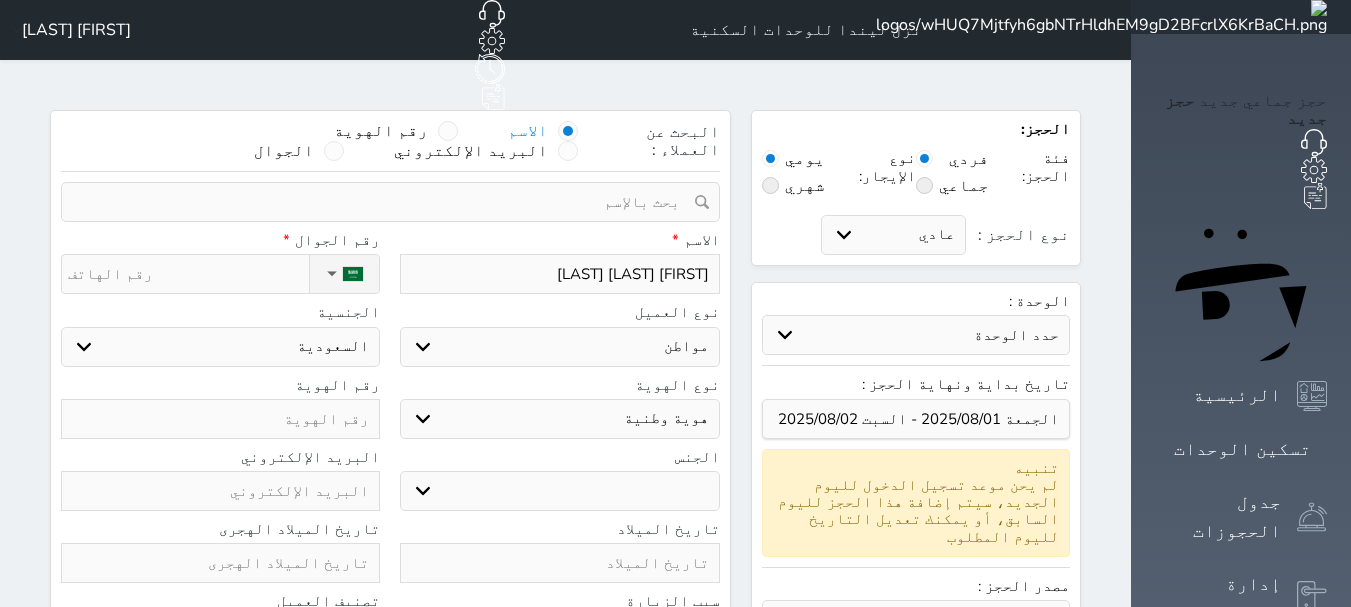 type on "[FIRST] [LAST] [LAST]" 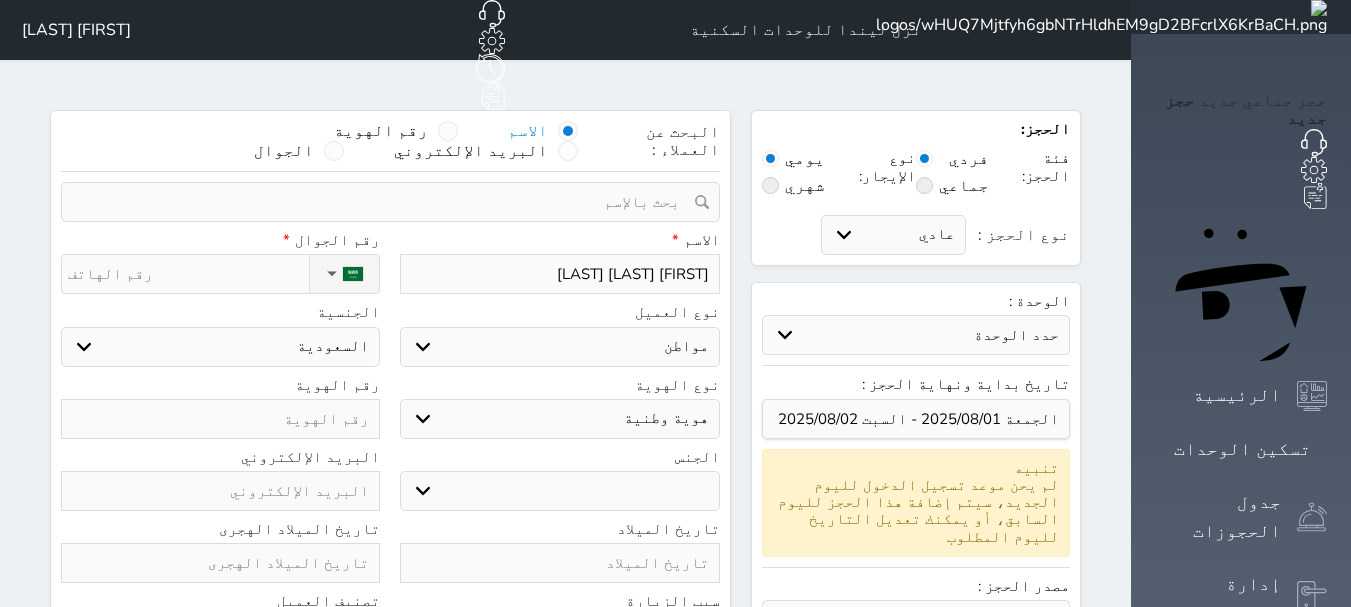 type on "[FIRST] [LAST] [LAST]" 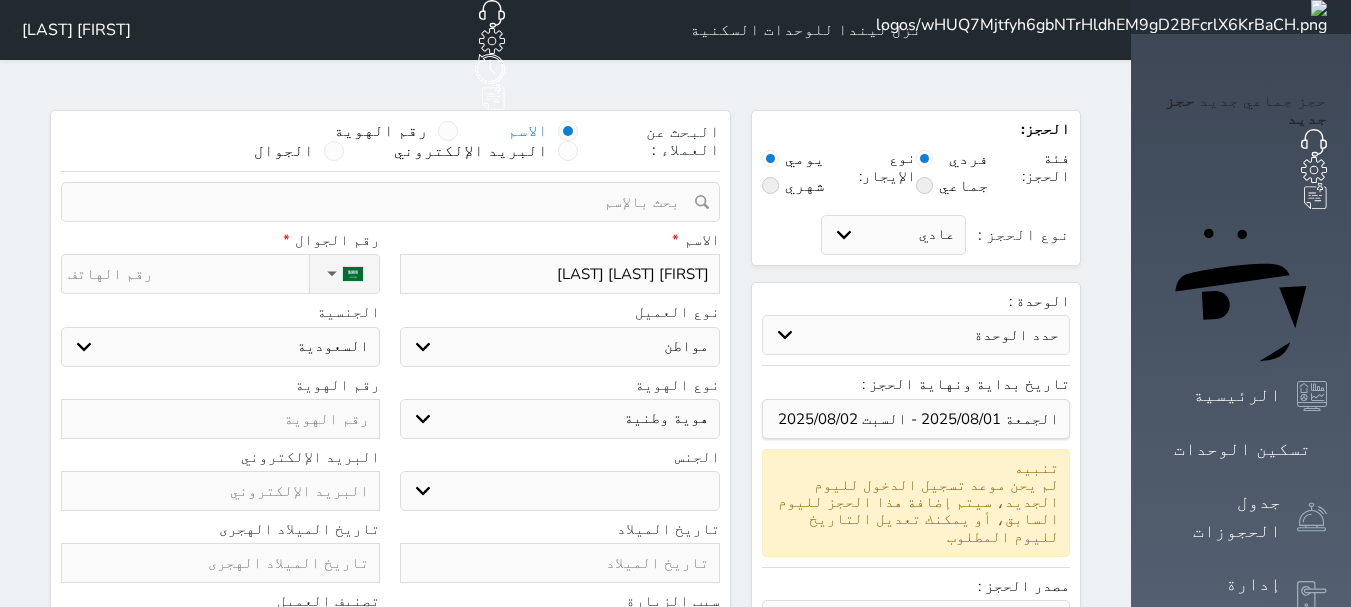 type on "[FIRST] [LAST] [LAST]" 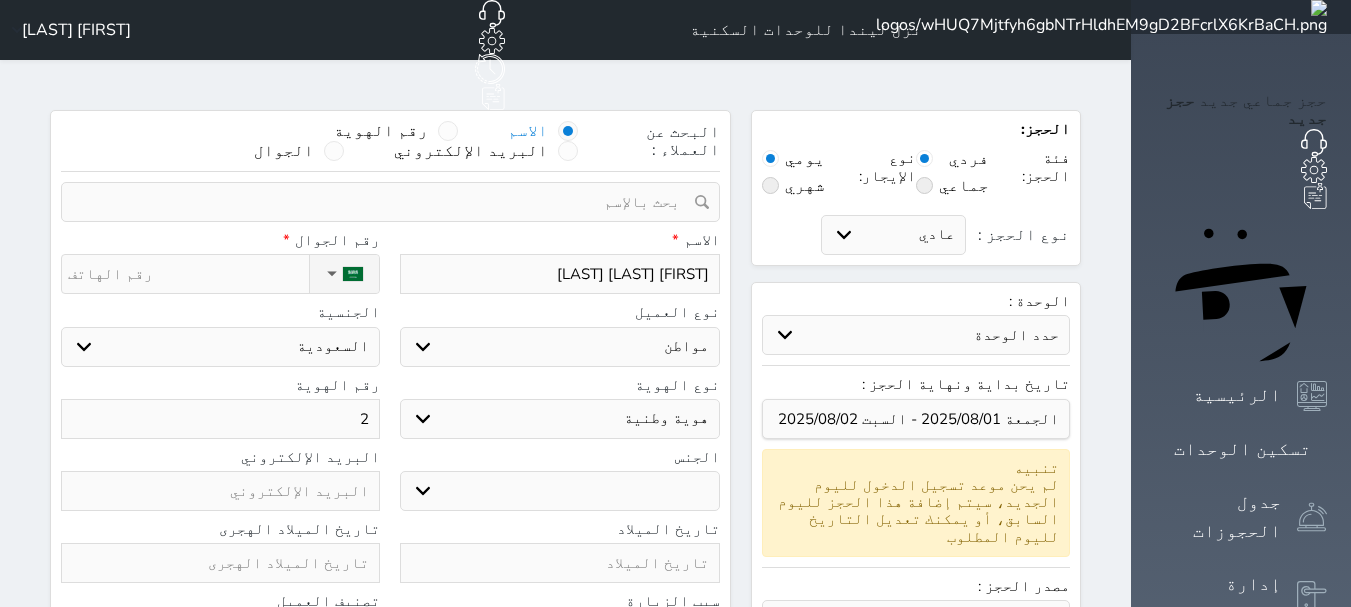 type on "24" 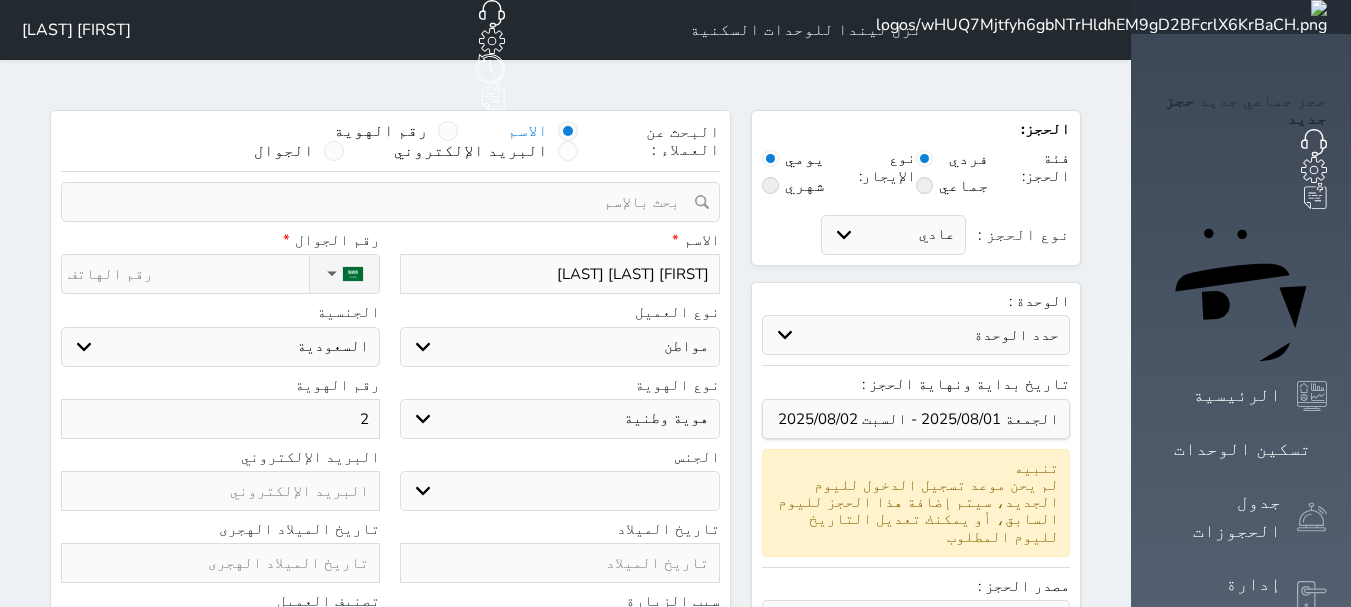select 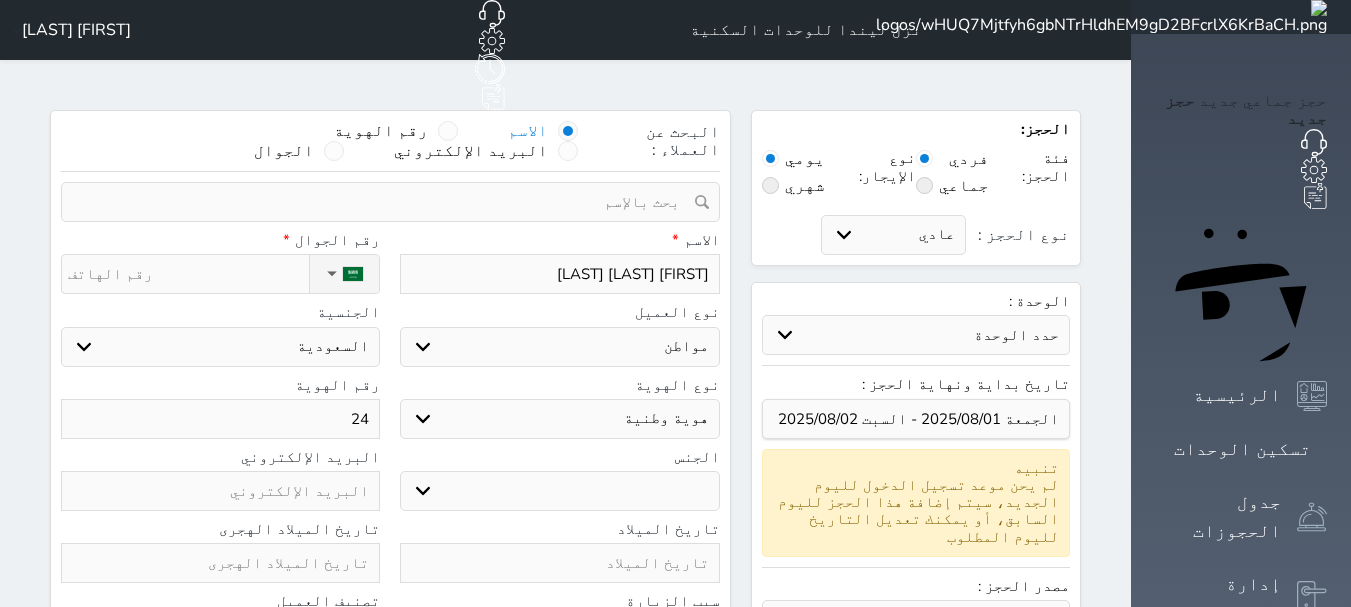 type on "244" 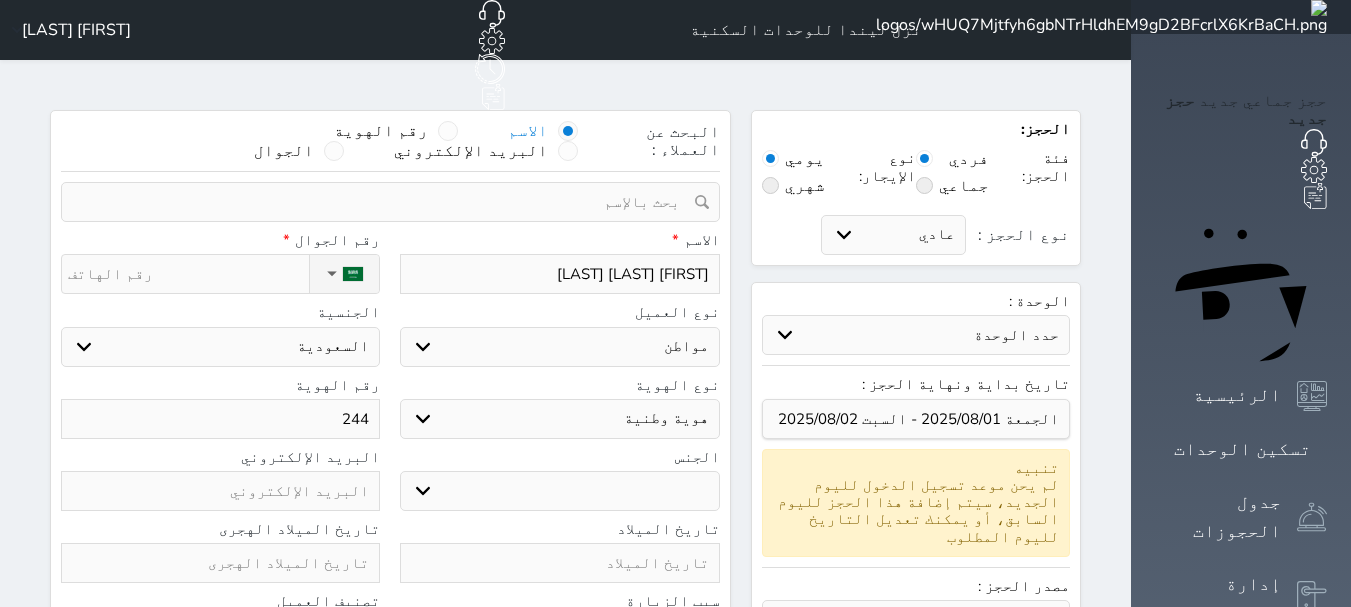 type on "2449" 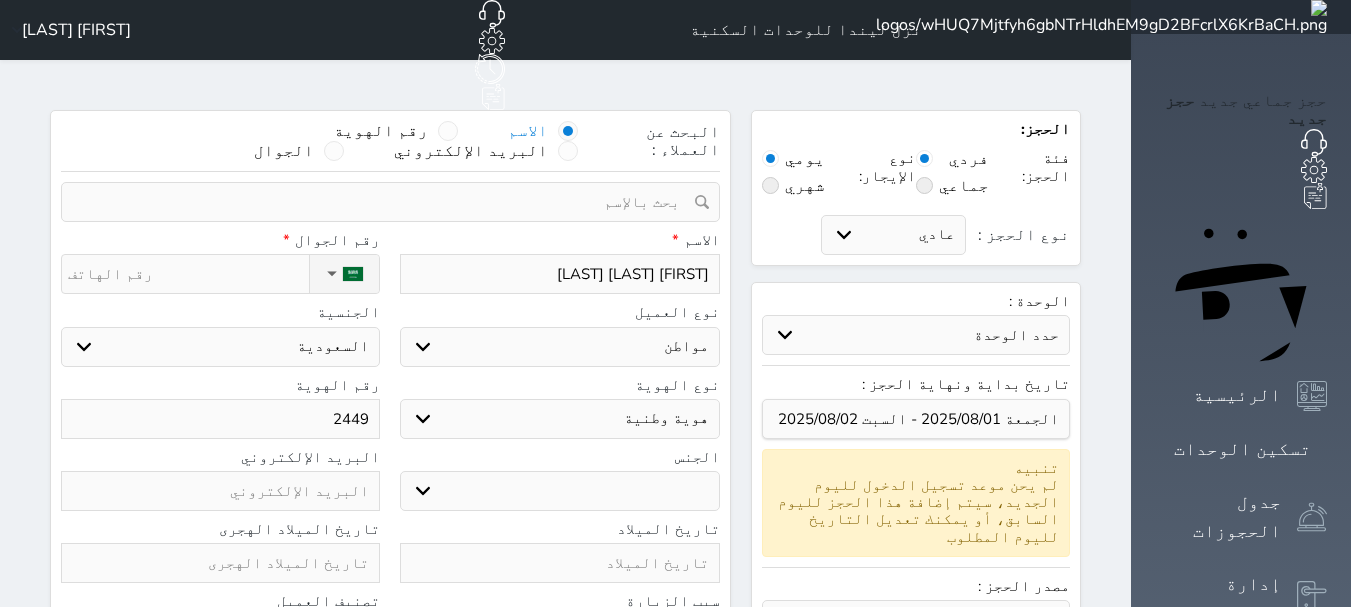 type on "24490" 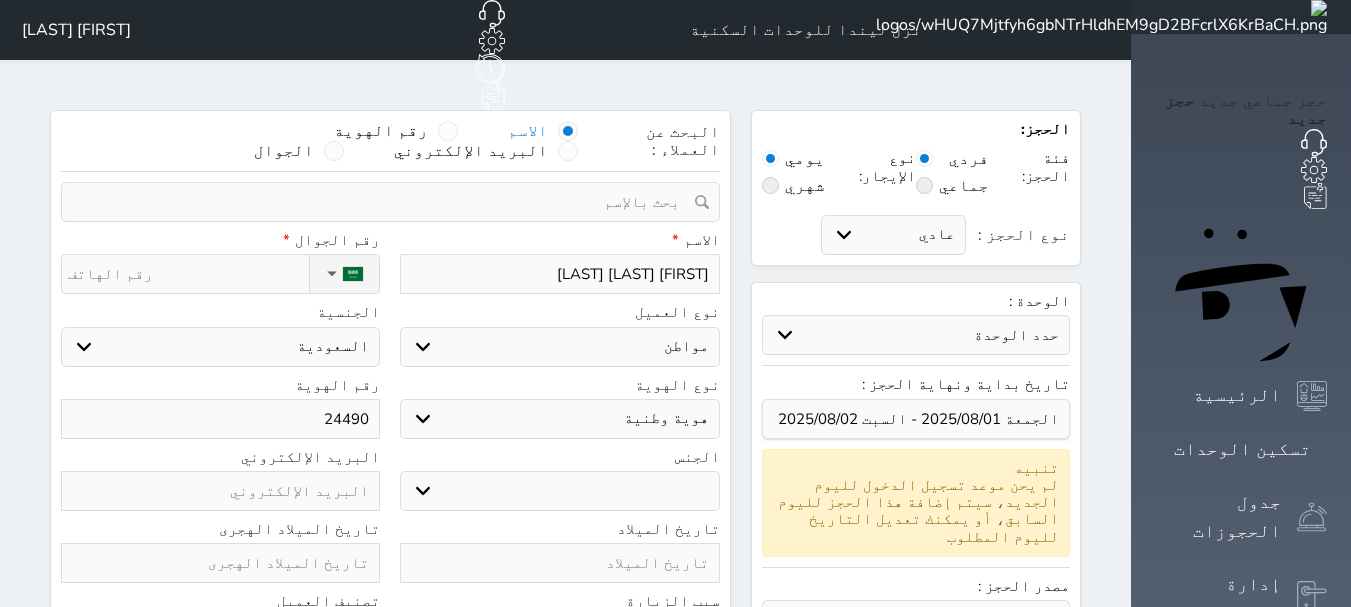 select 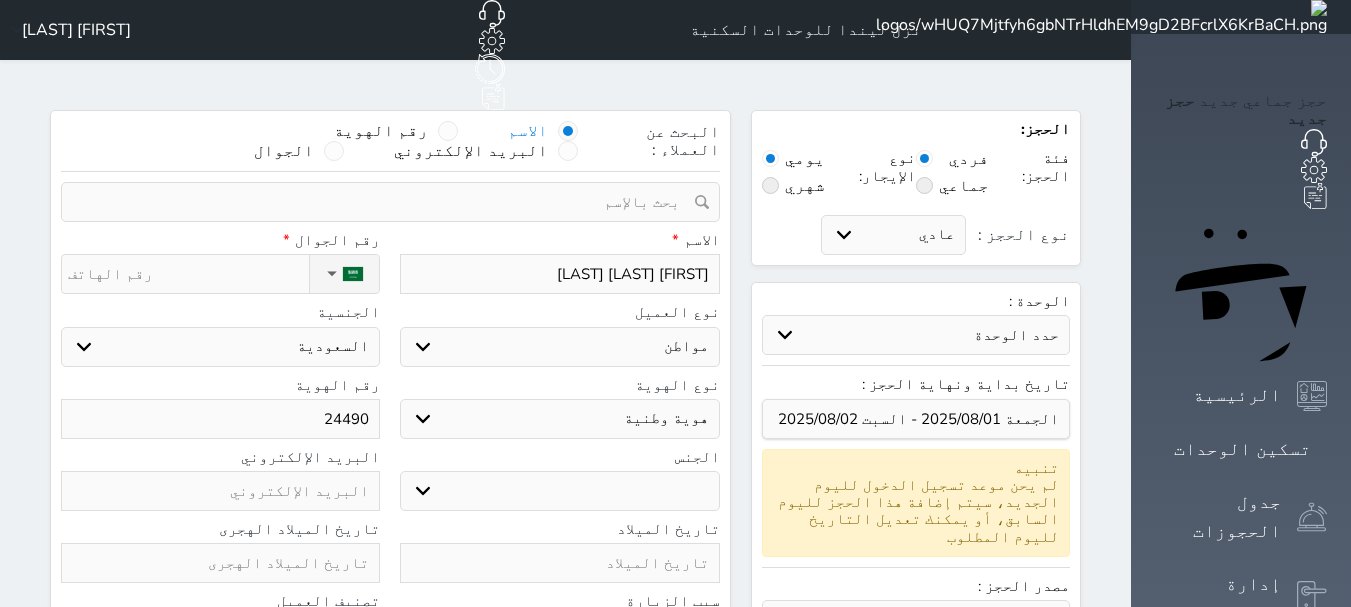 type on "244905" 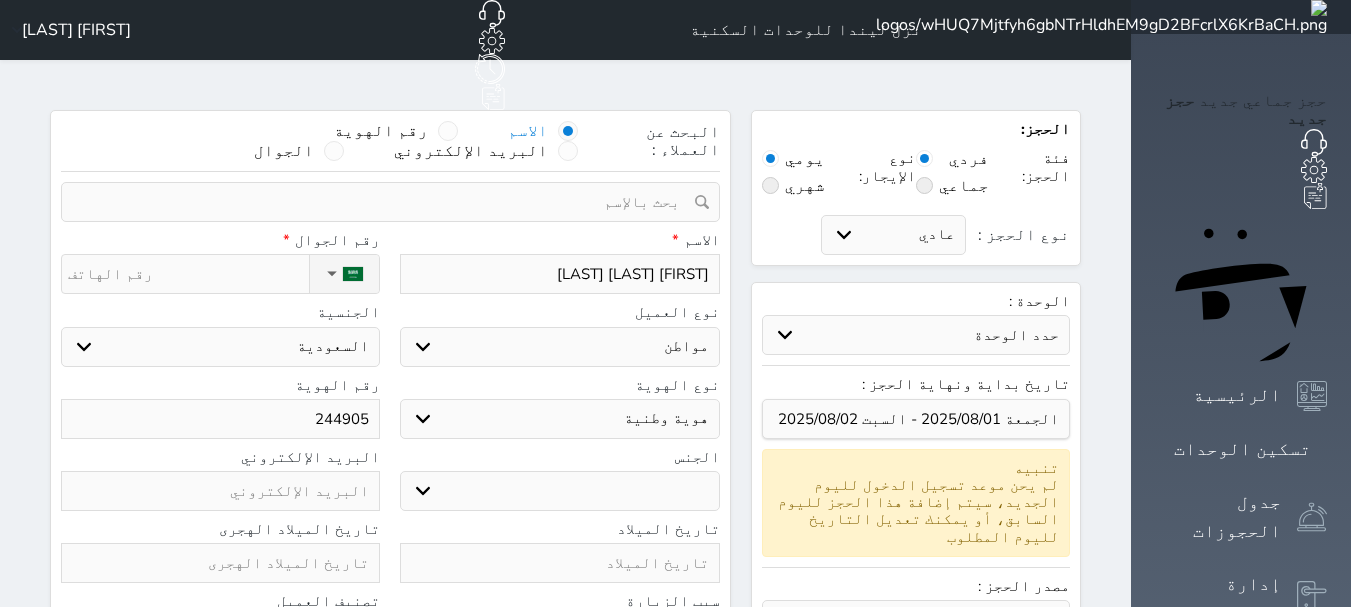 type on "2449054" 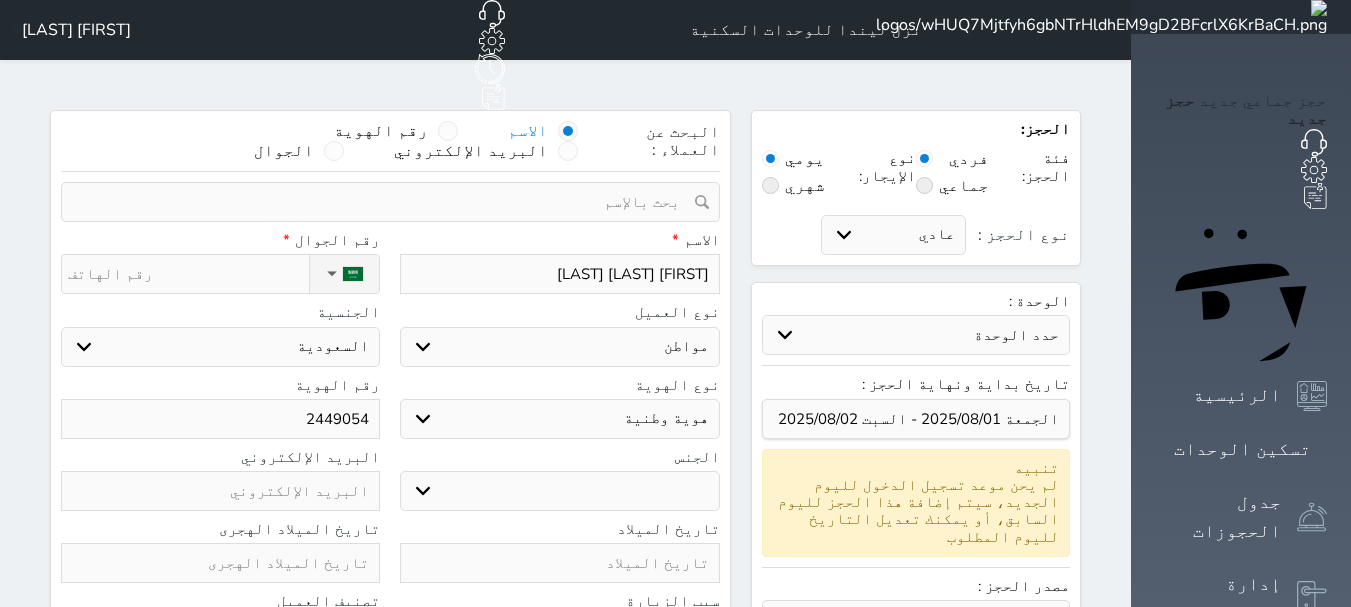 type on "24490544" 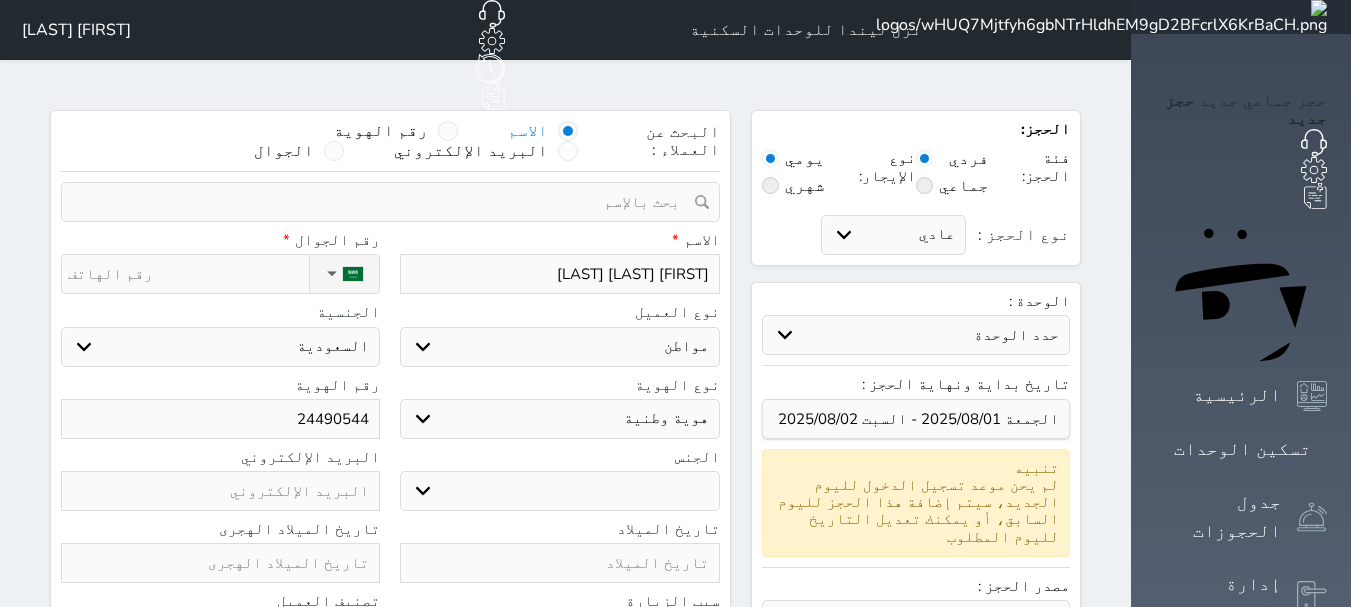 type on "244905445" 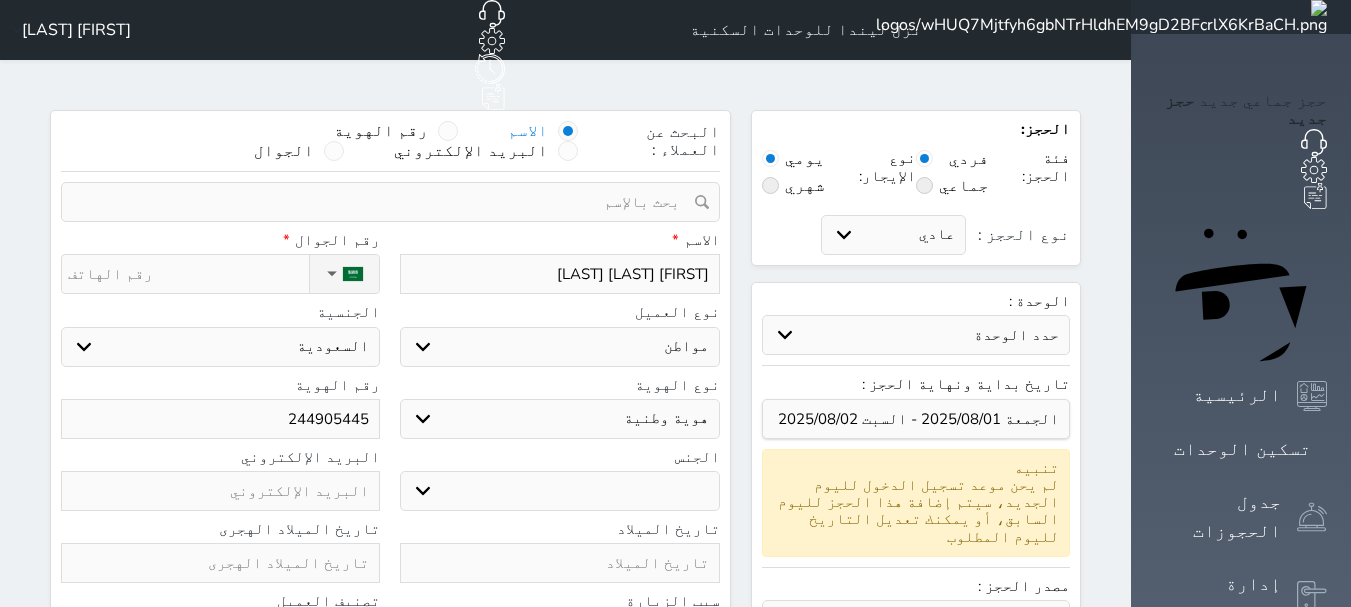 type on "2449054457" 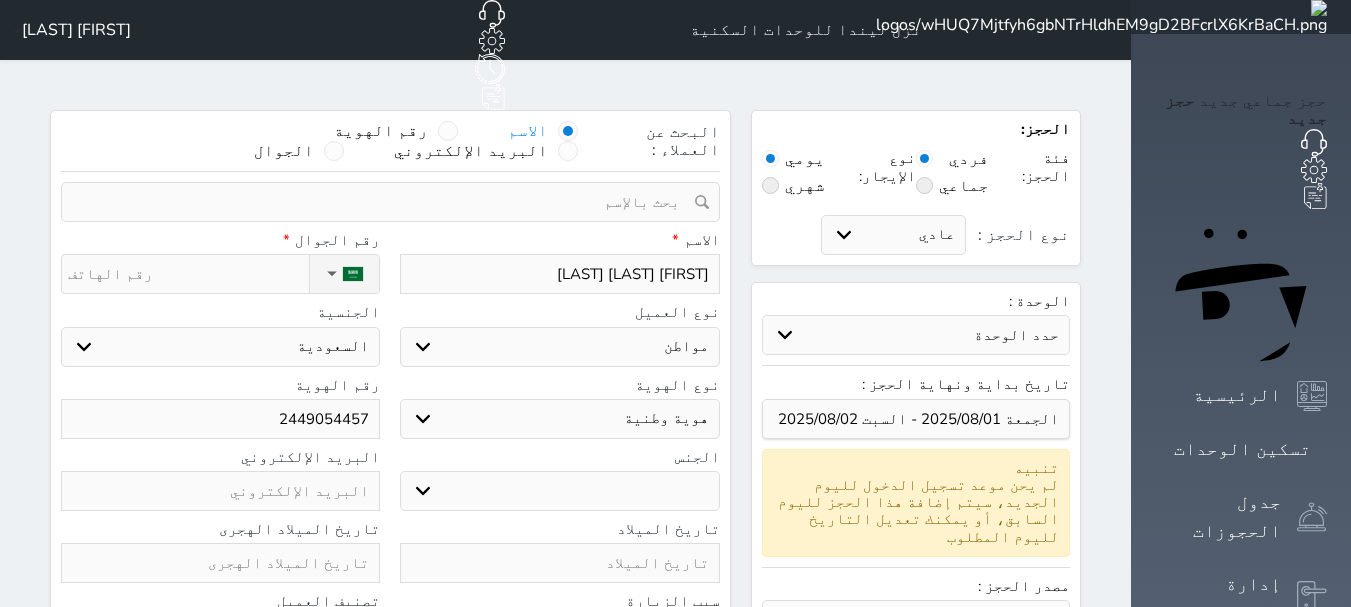 type on "2449054457" 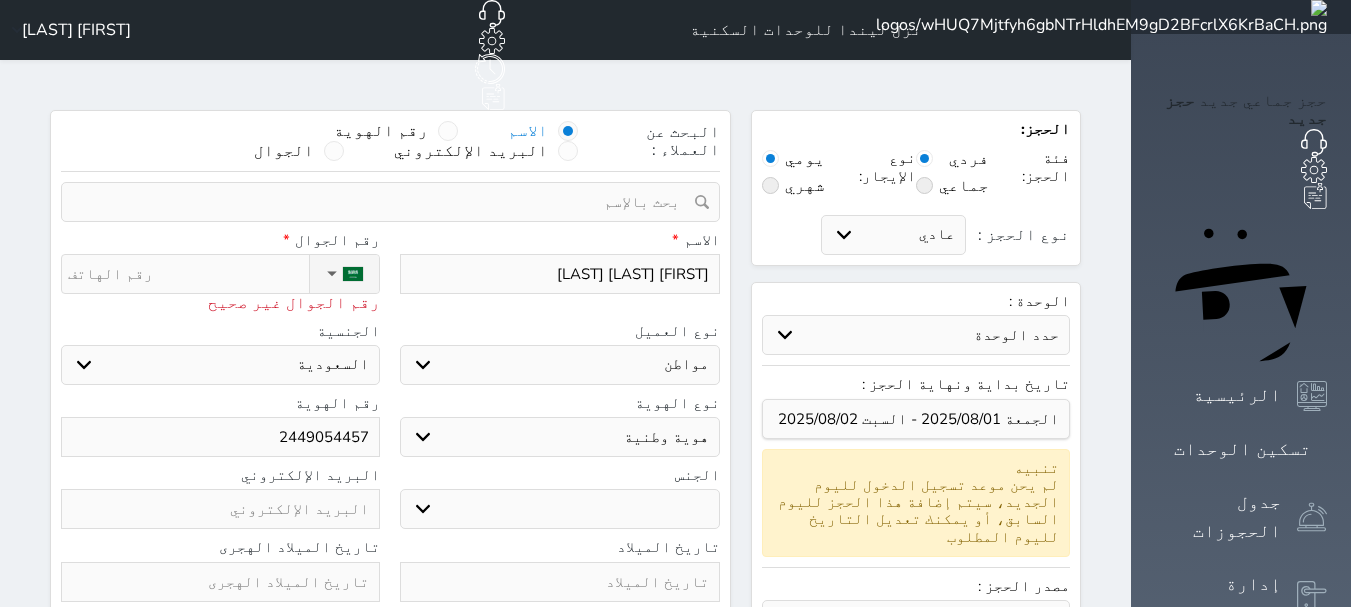 type on "0" 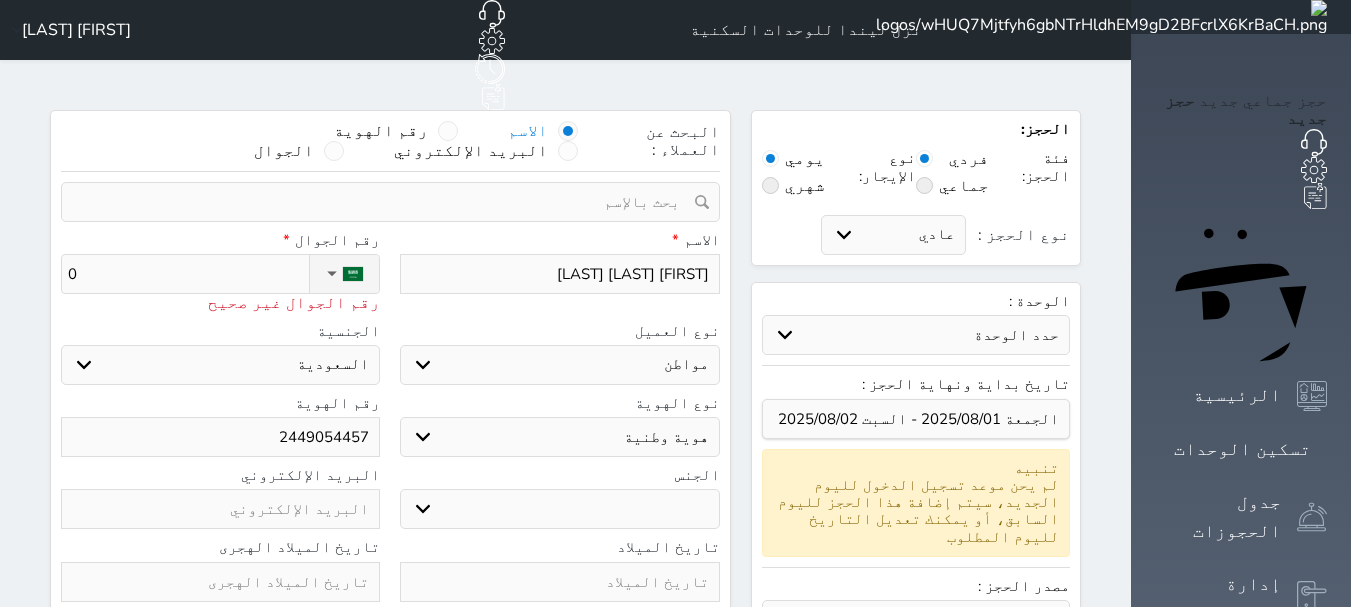 select 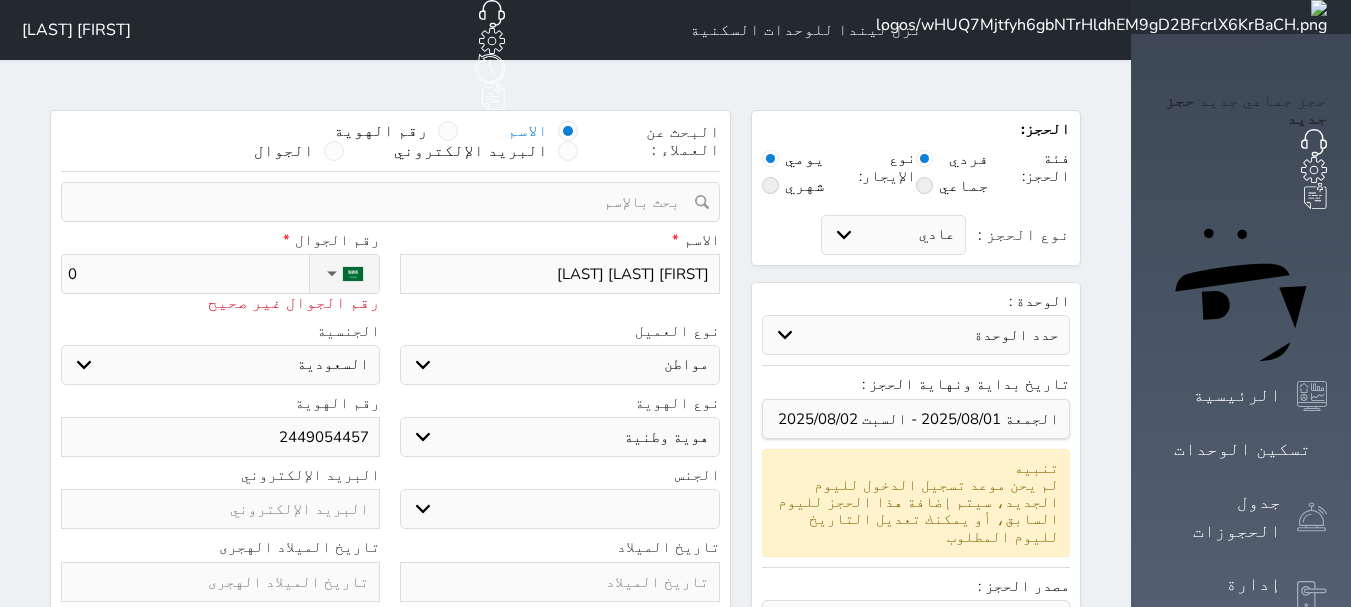 type on "05" 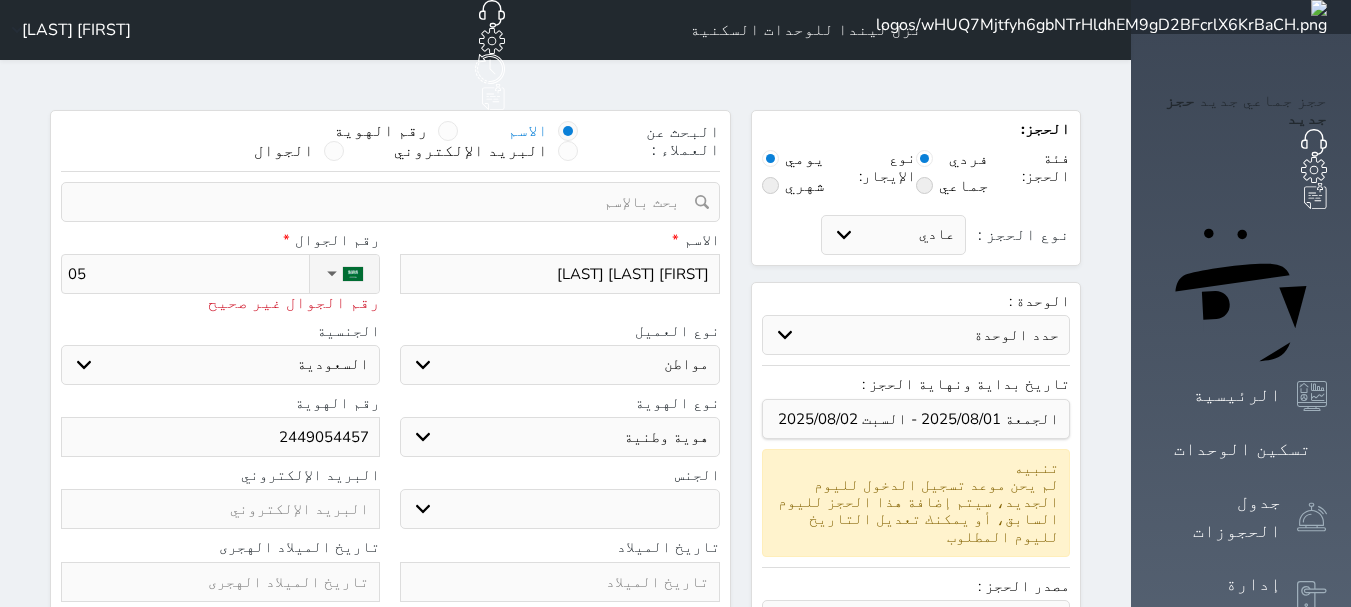 type on "055" 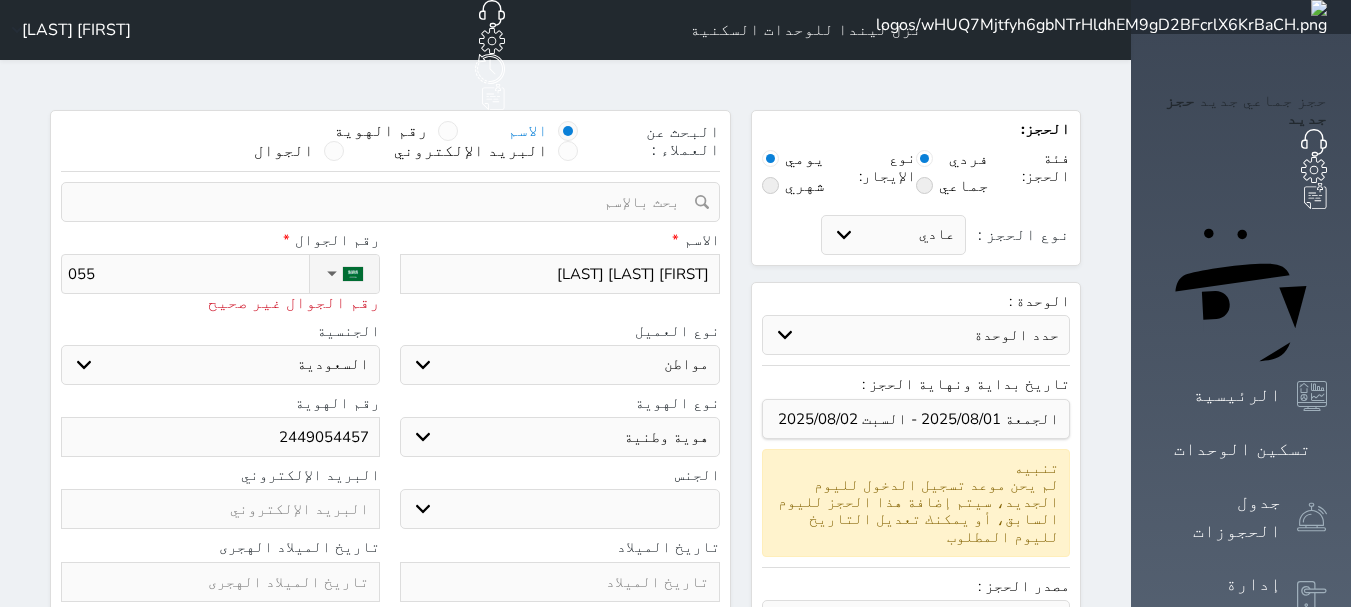 type on "0559" 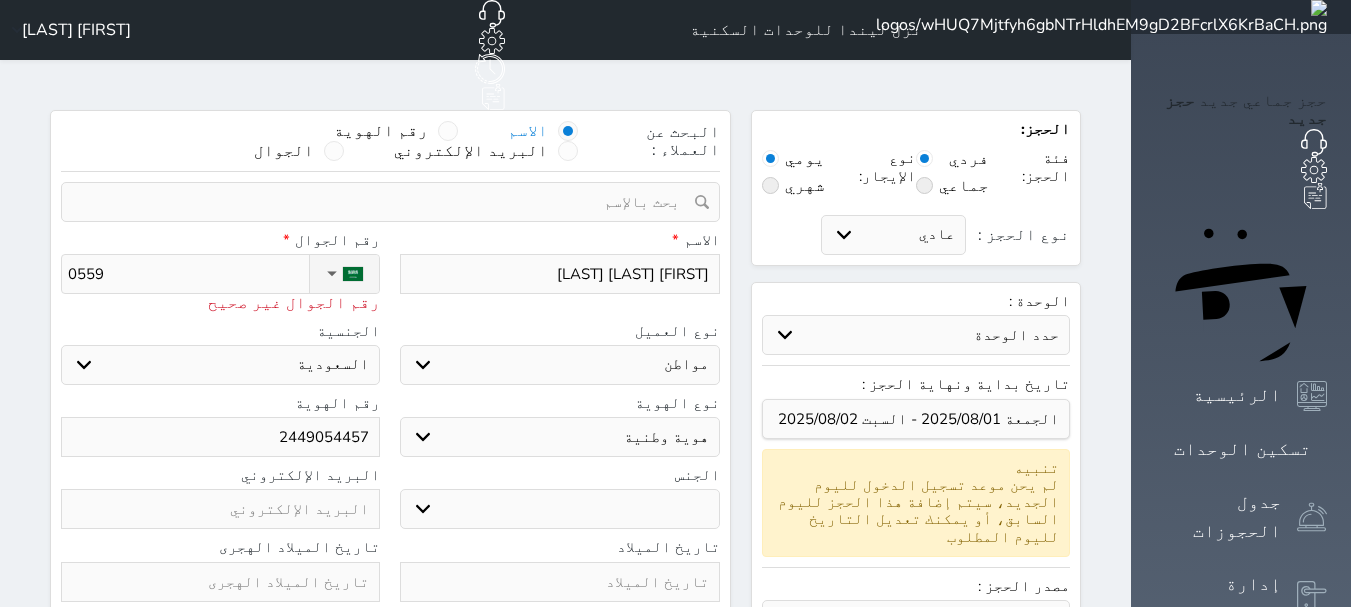 type on "[PHONE]" 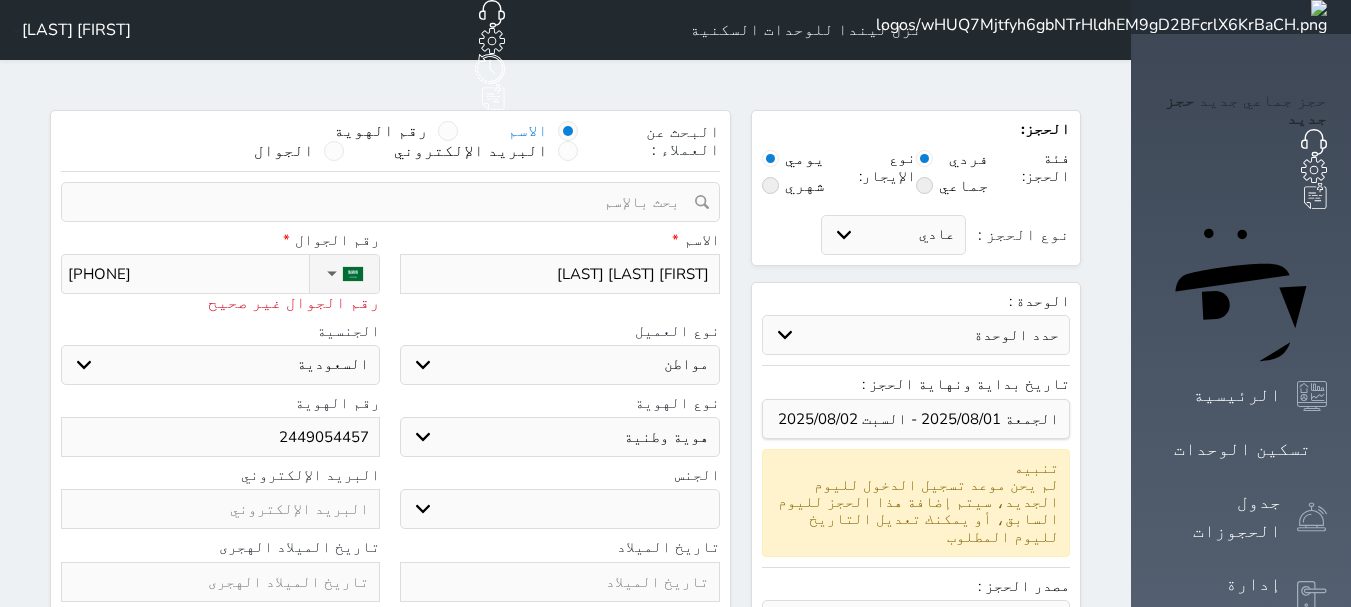 type on "[PHONE]" 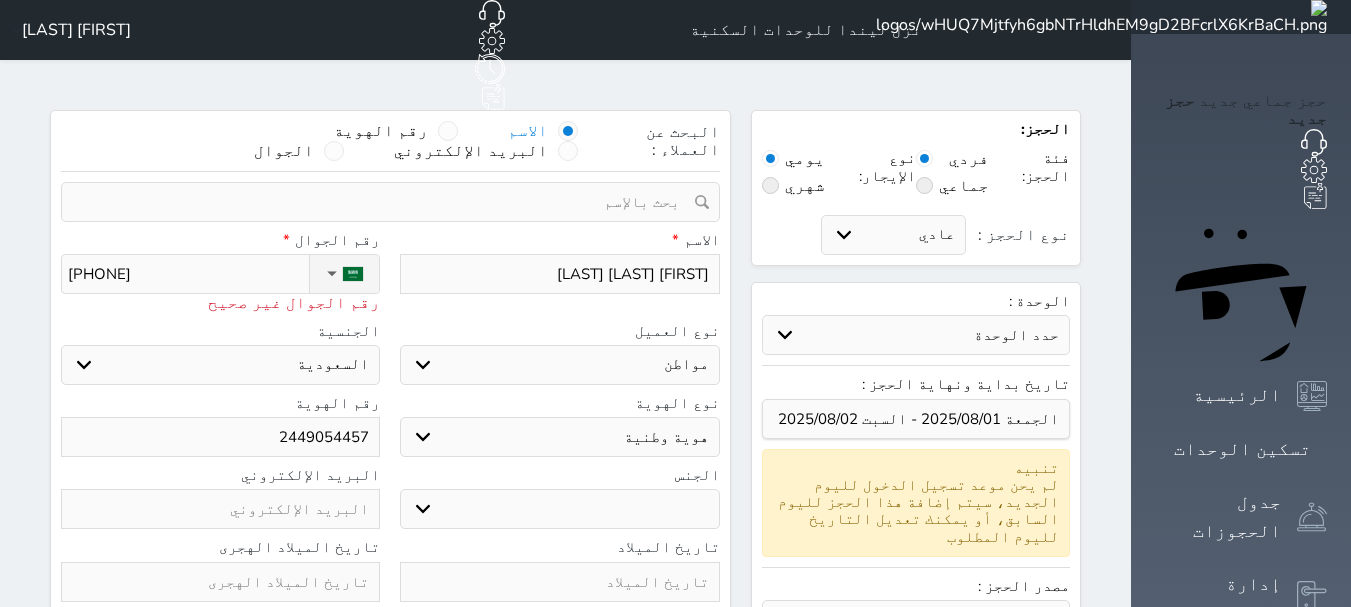 type on "[PHONE]" 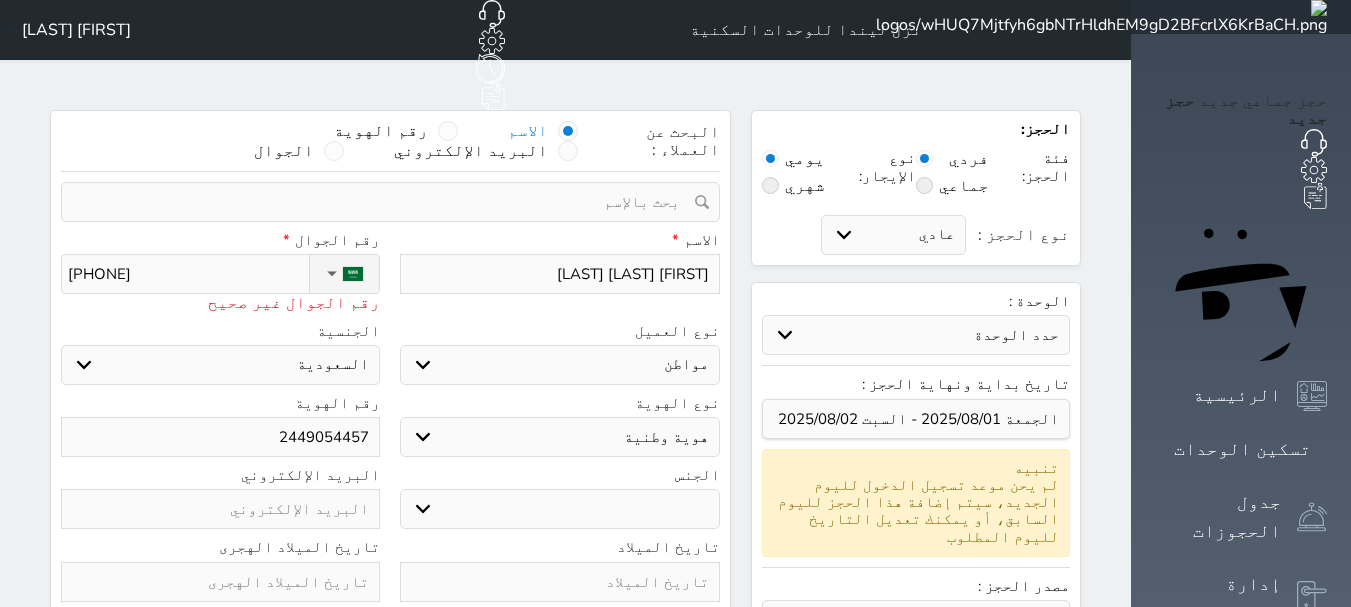 type on "+[PHONE]" 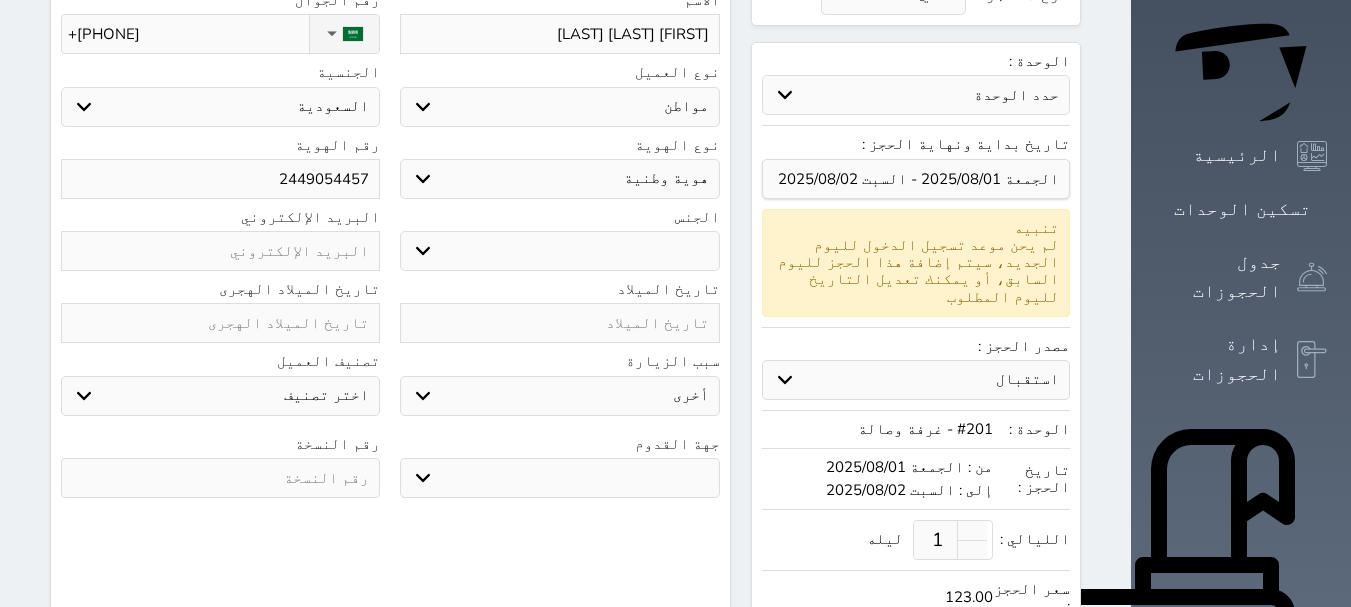 scroll, scrollTop: 100, scrollLeft: 0, axis: vertical 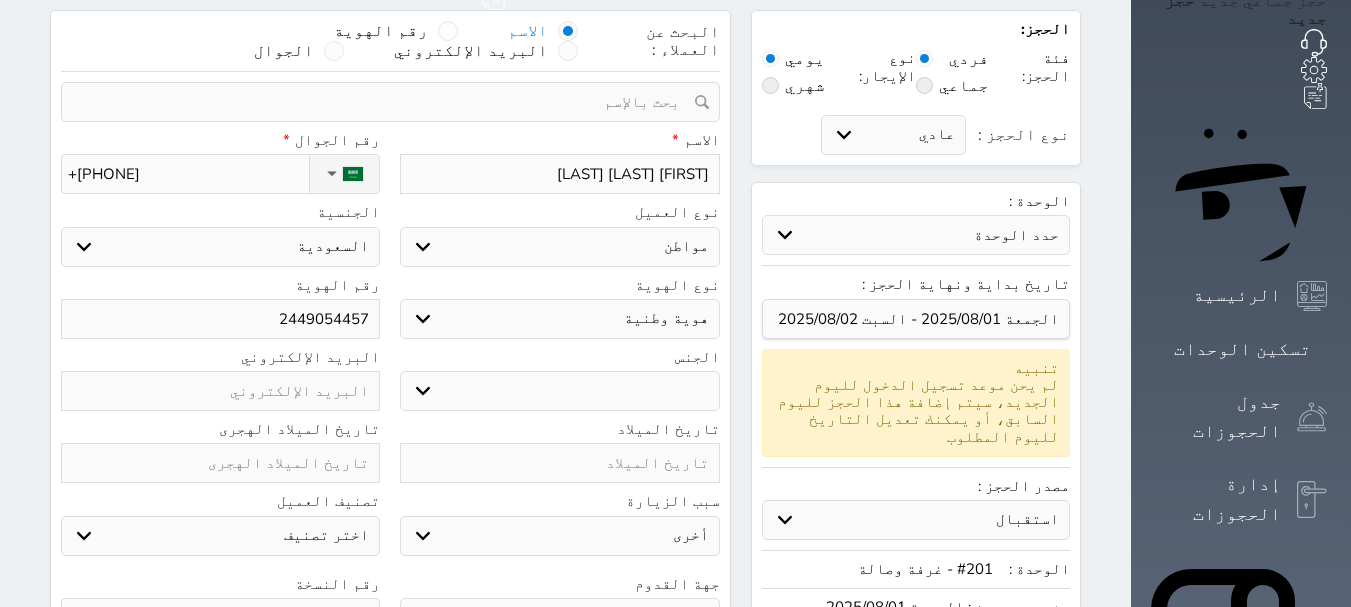 type on "+[PHONE]" 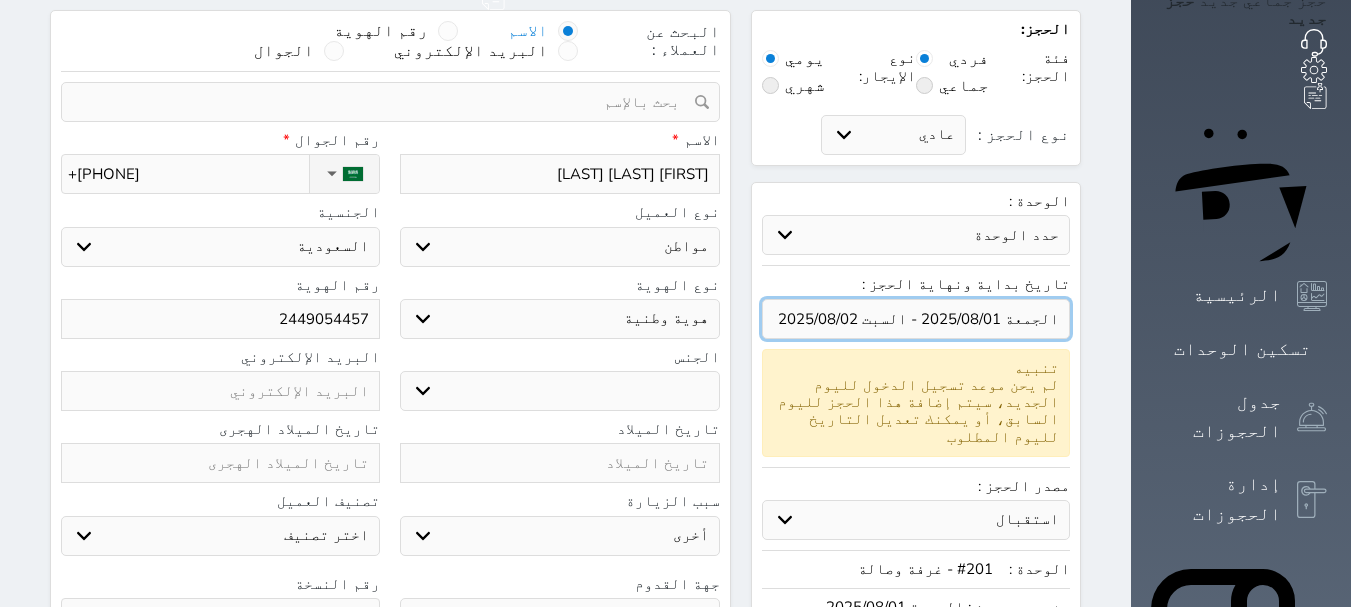 click at bounding box center [916, 319] 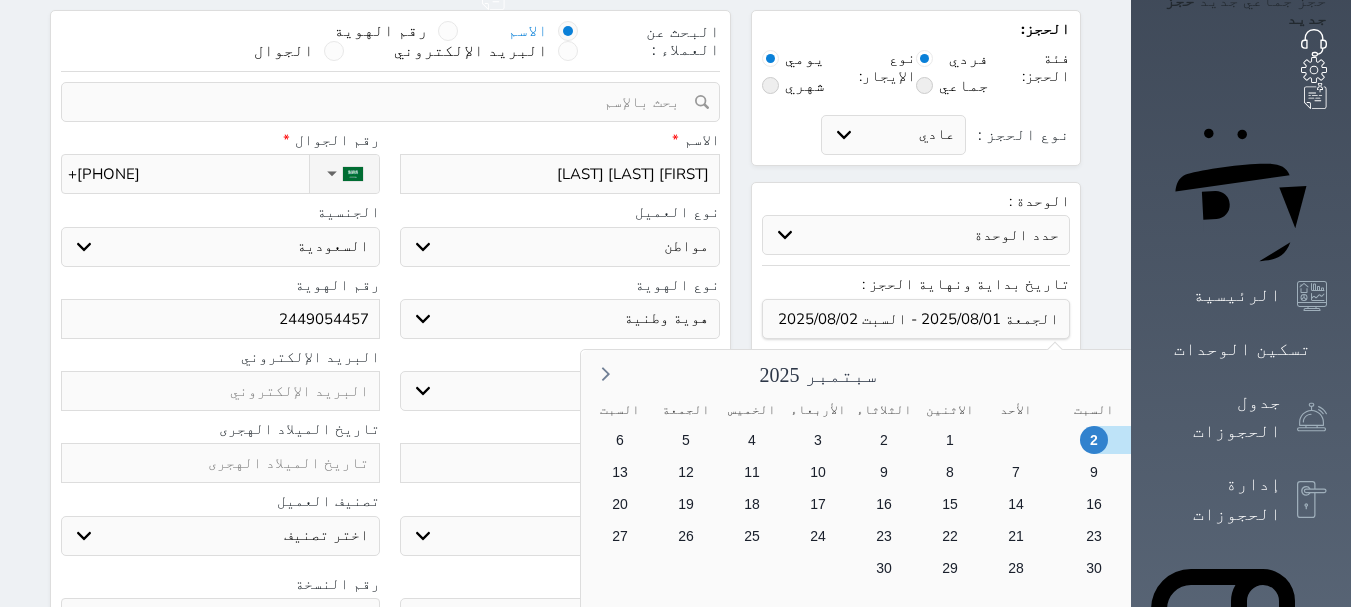 drag, startPoint x: 857, startPoint y: 412, endPoint x: 975, endPoint y: 438, distance: 120.83046 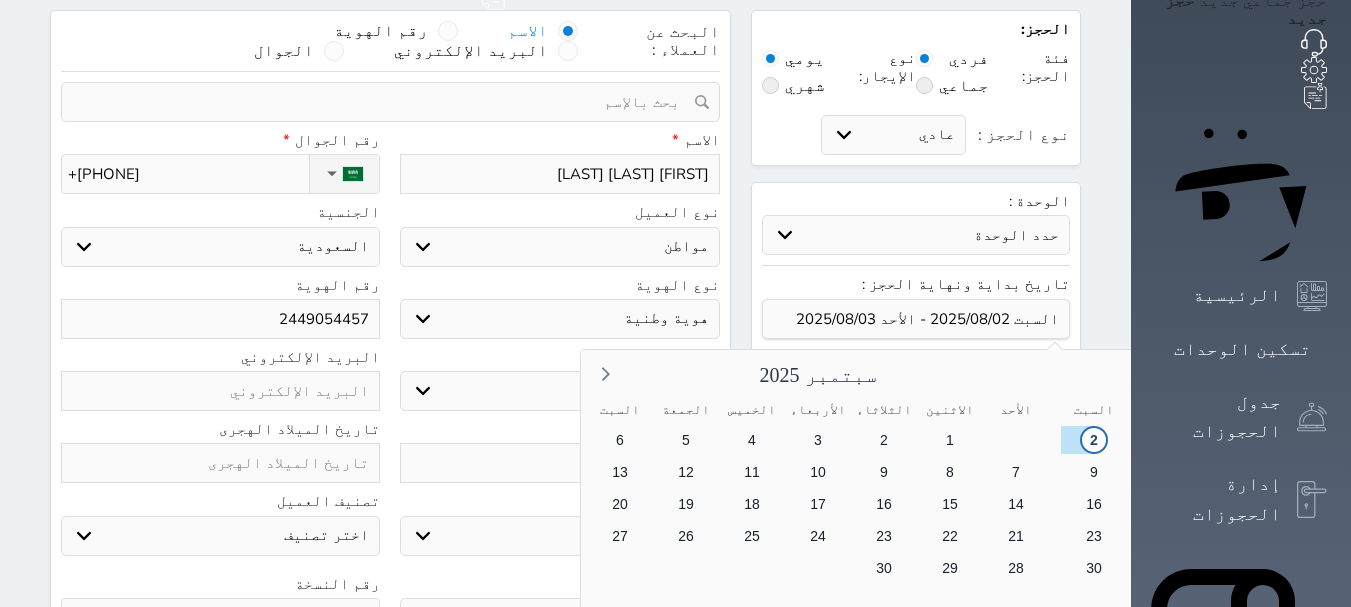 click on "3" at bounding box center (1489, 472) 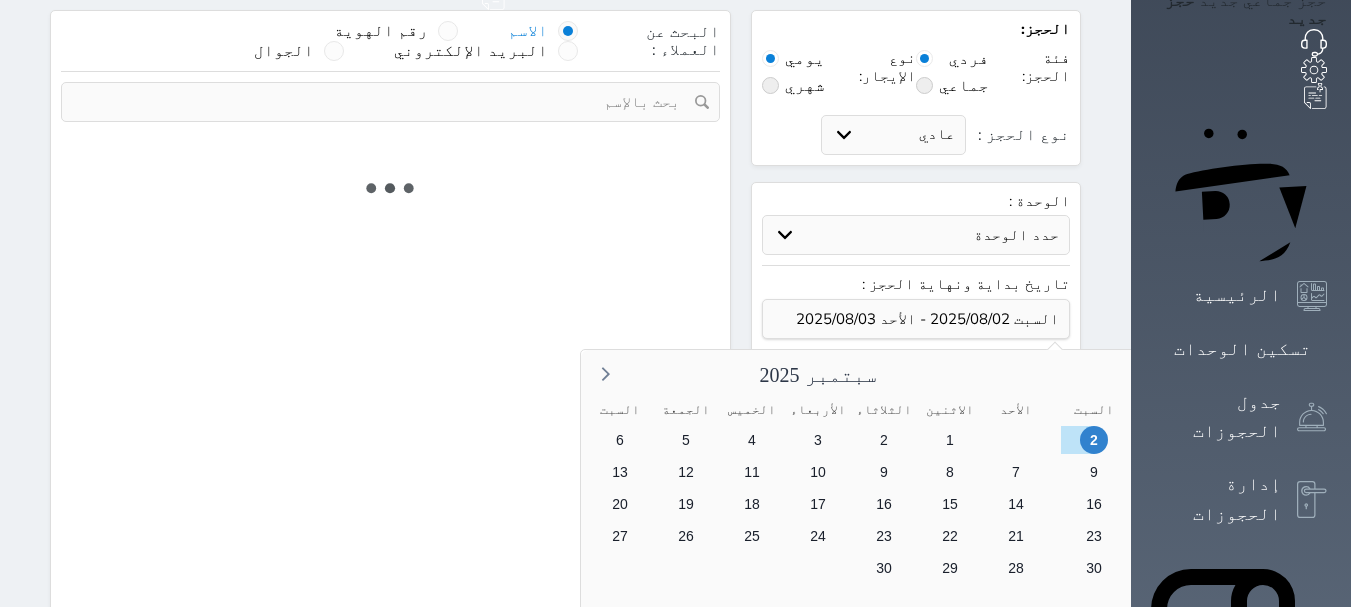 select on "1" 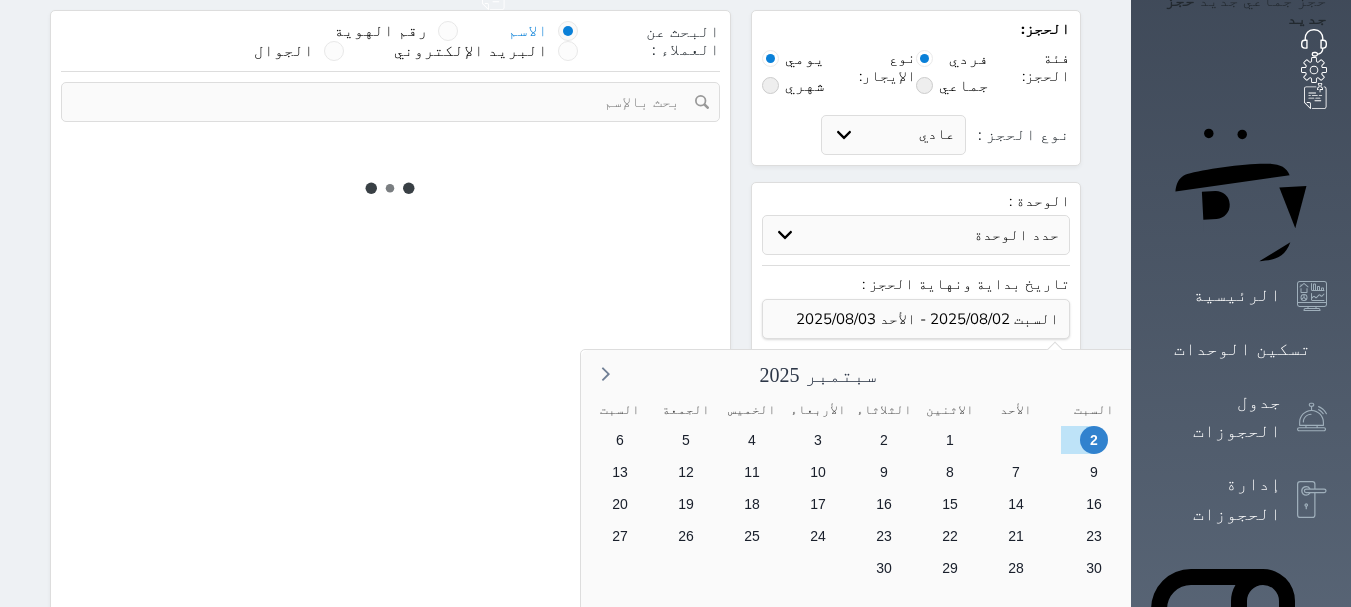 select on "113" 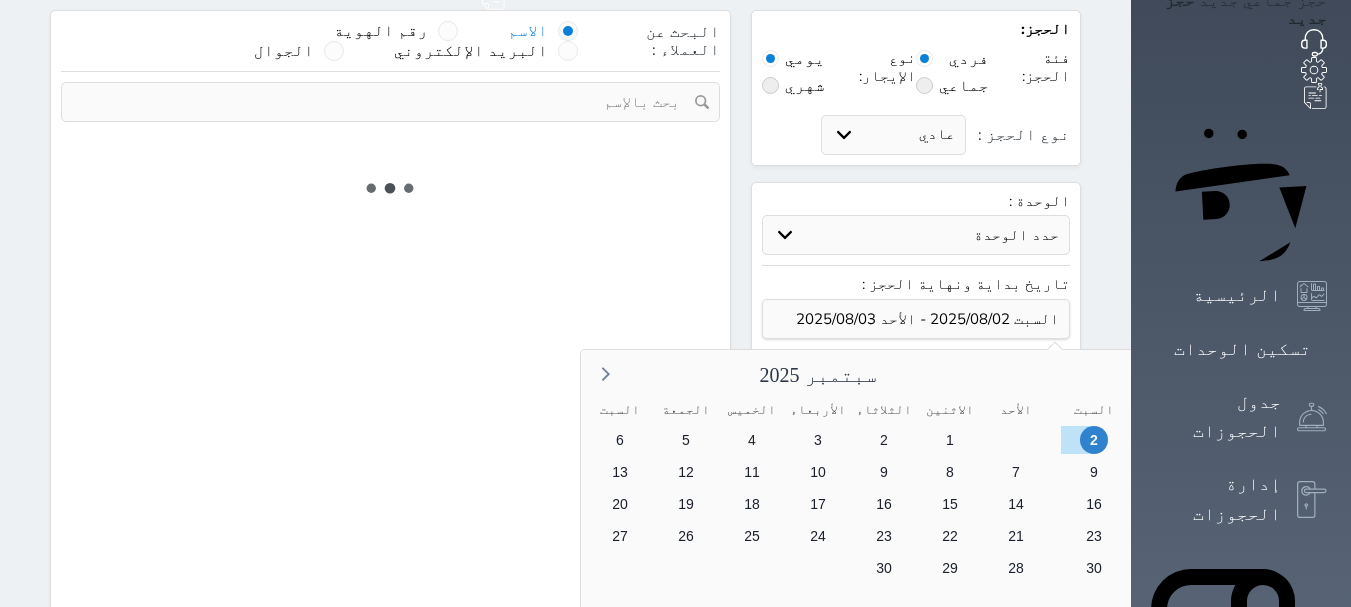 select on "1" 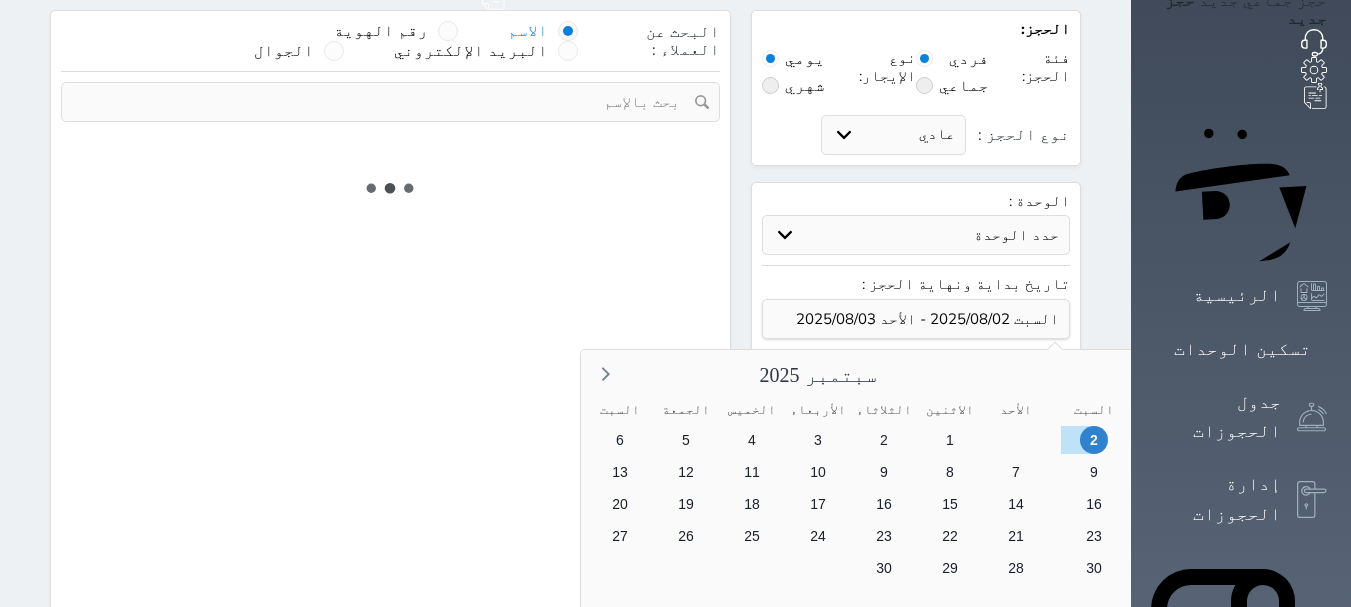 select 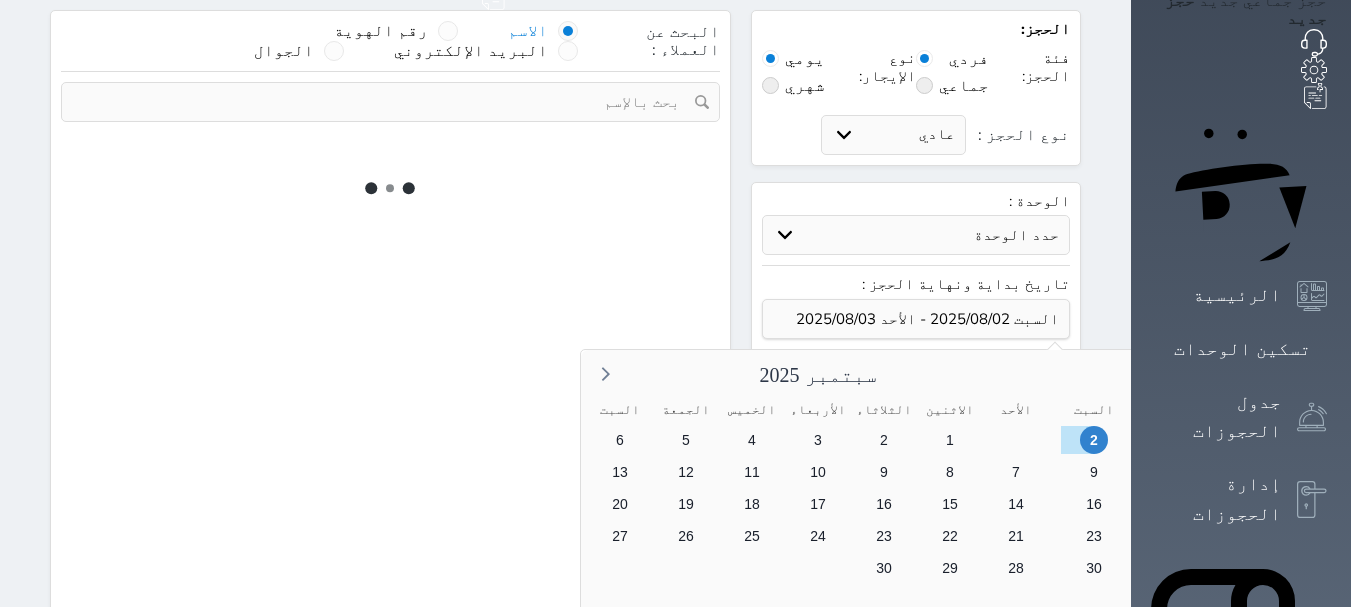 select on "7" 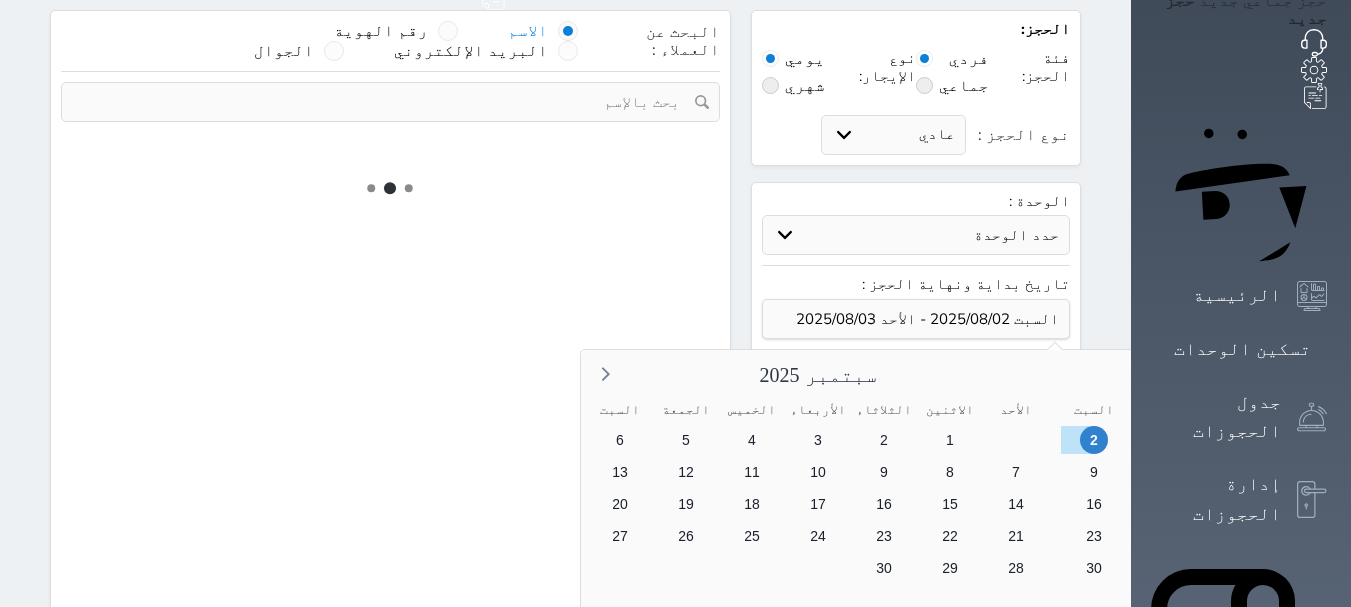 select 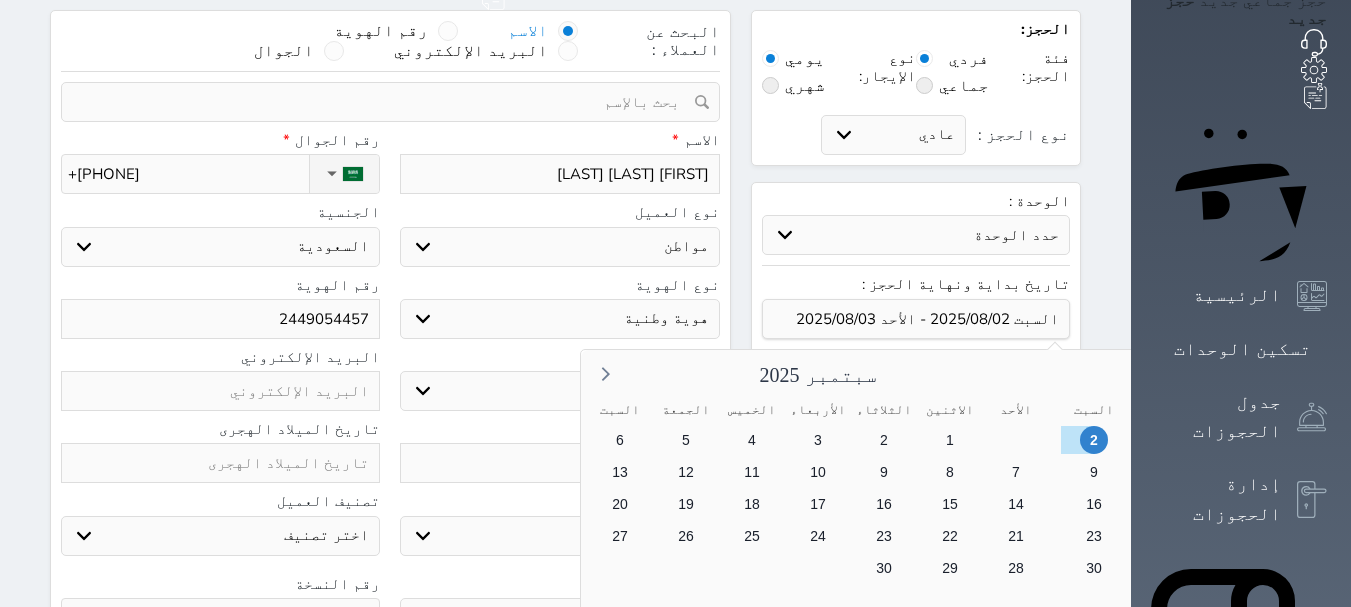 select on "6140" 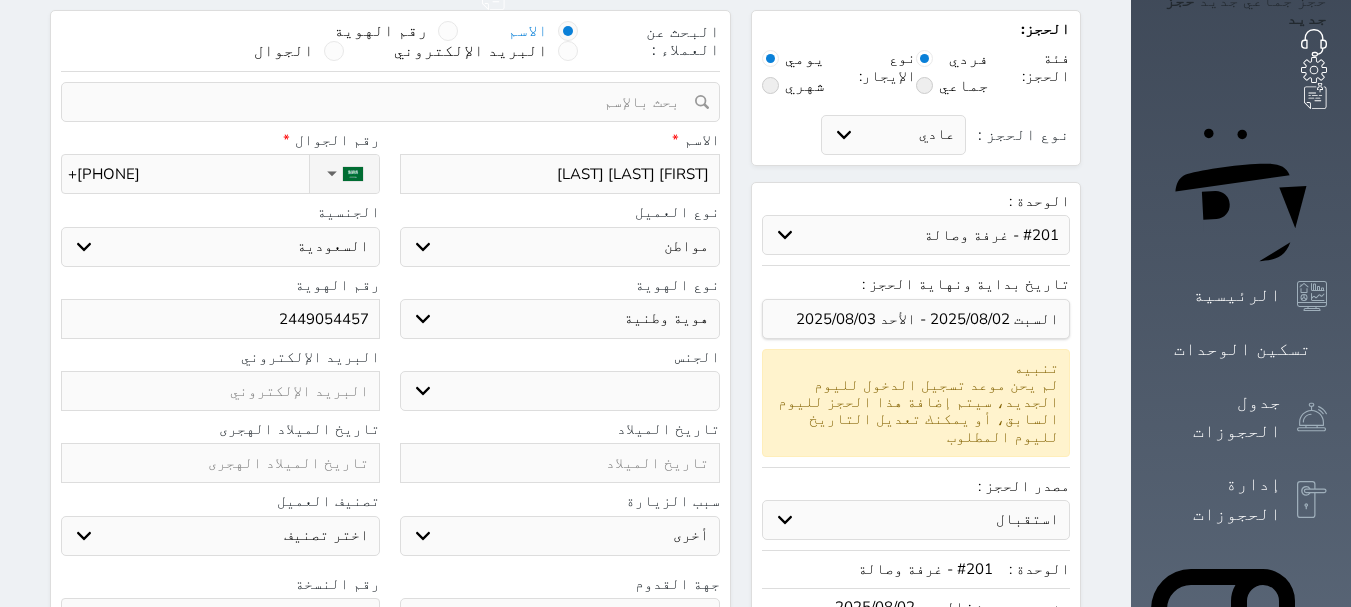 select 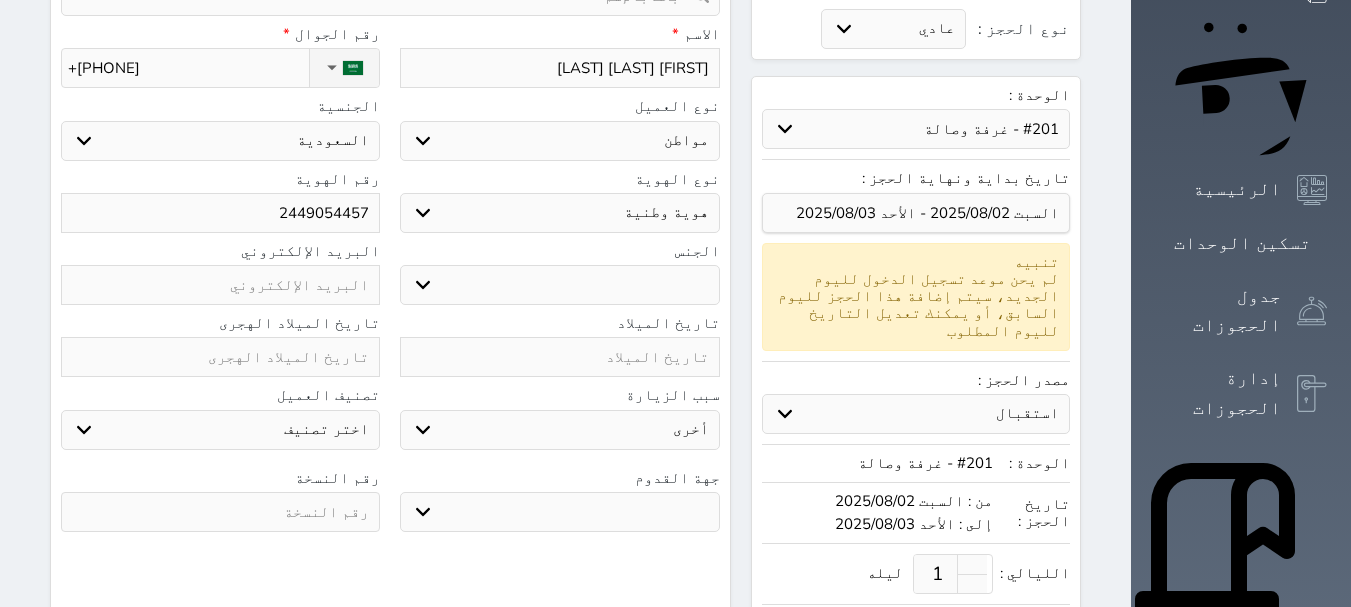 scroll, scrollTop: 300, scrollLeft: 0, axis: vertical 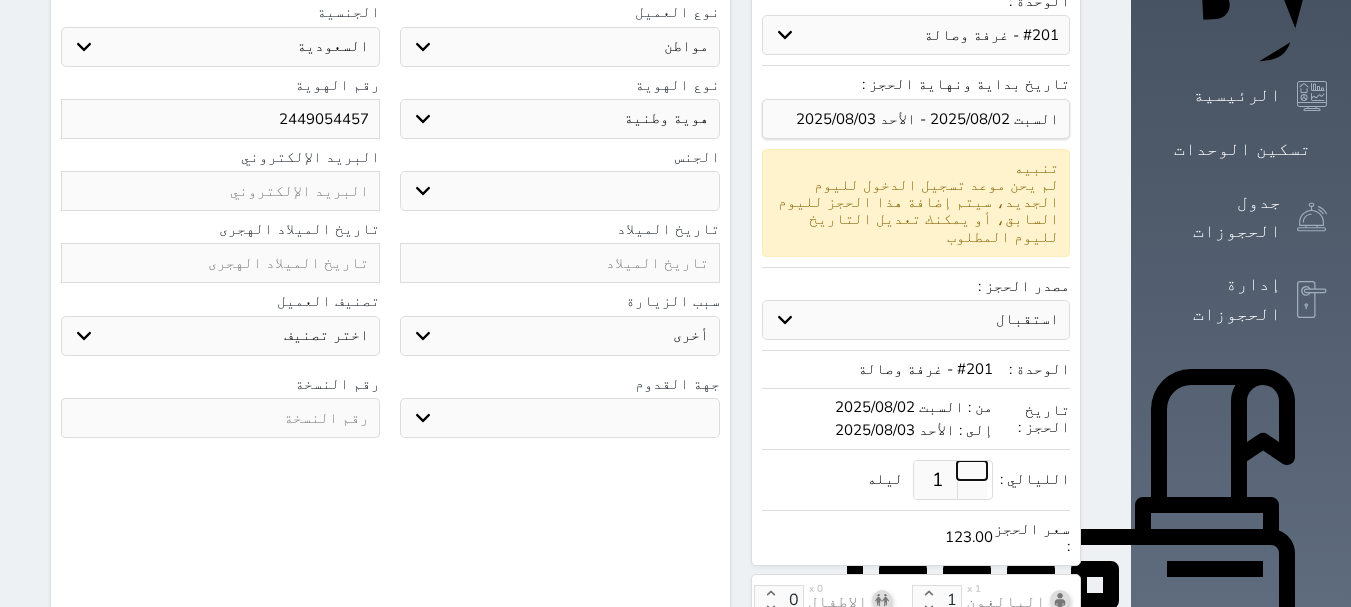 click at bounding box center (972, 470) 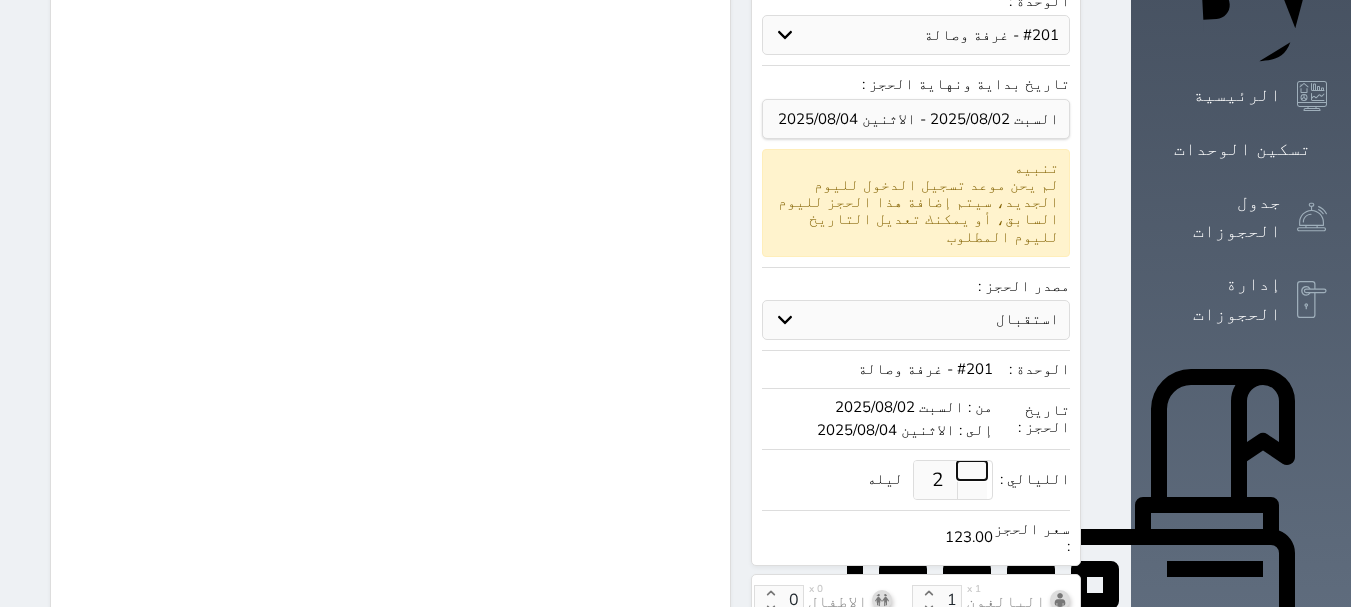 select on "1" 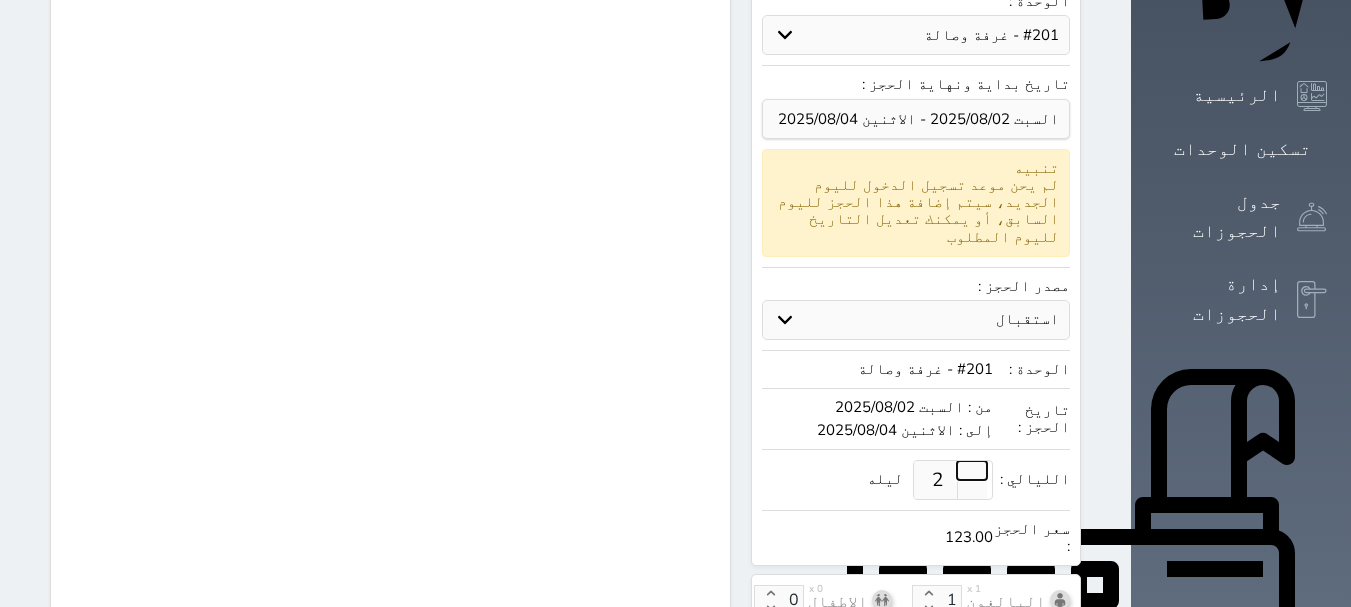 select on "113" 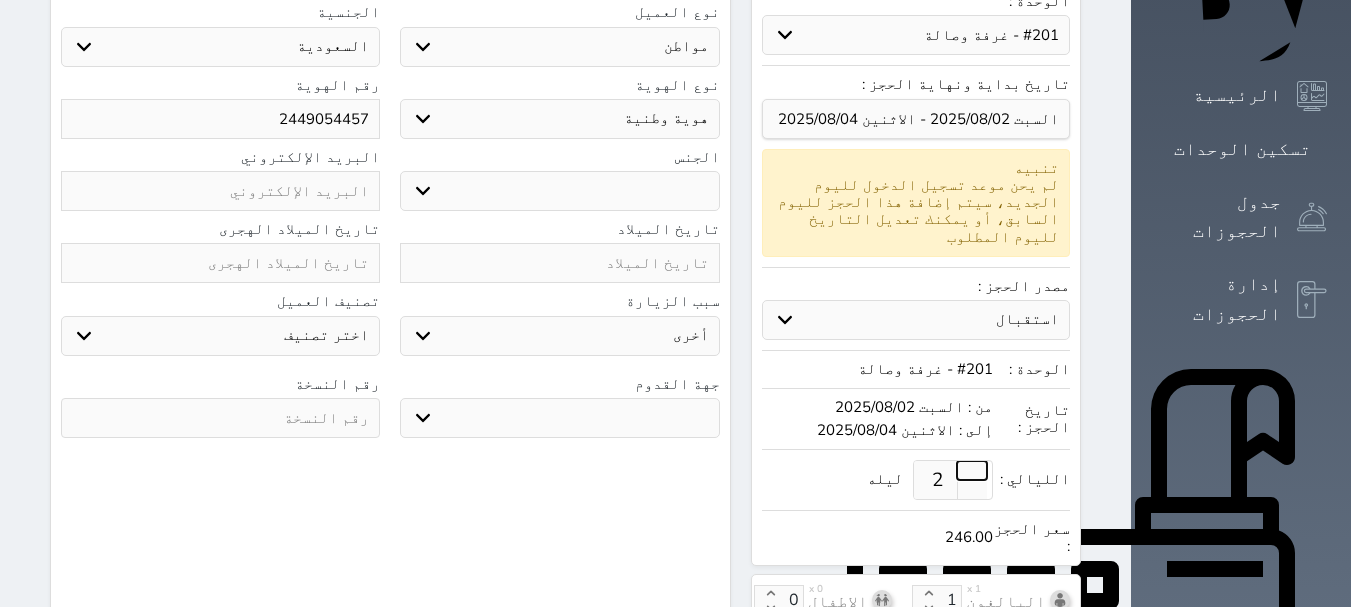 select 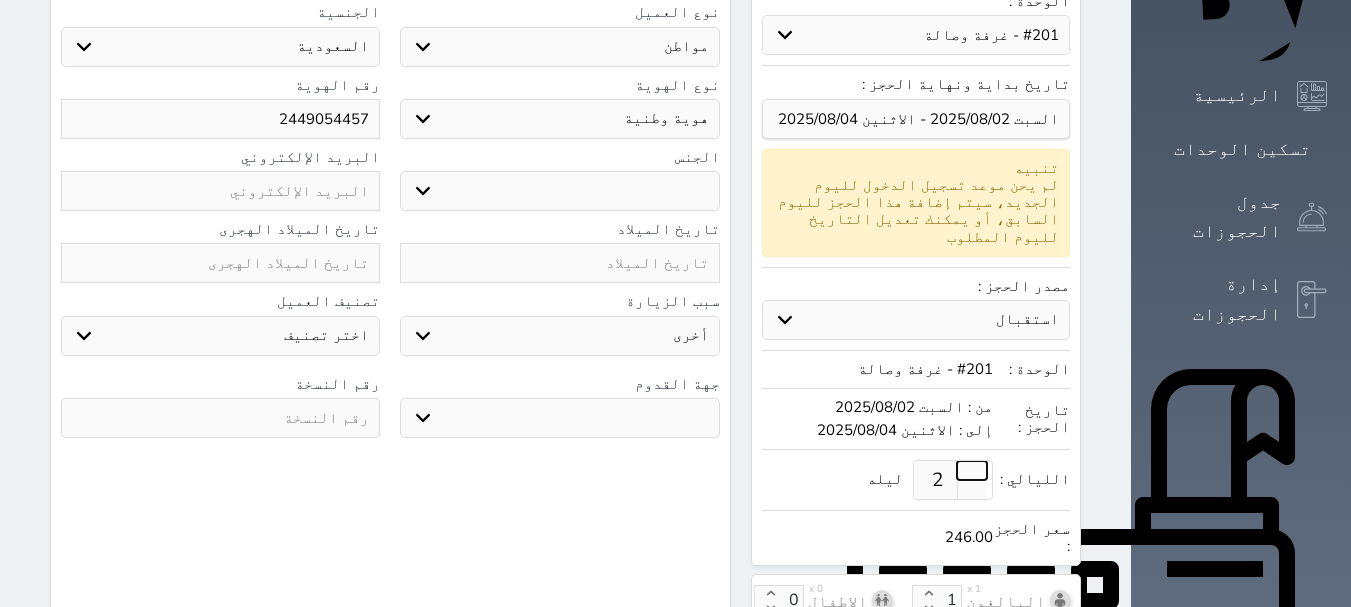 select 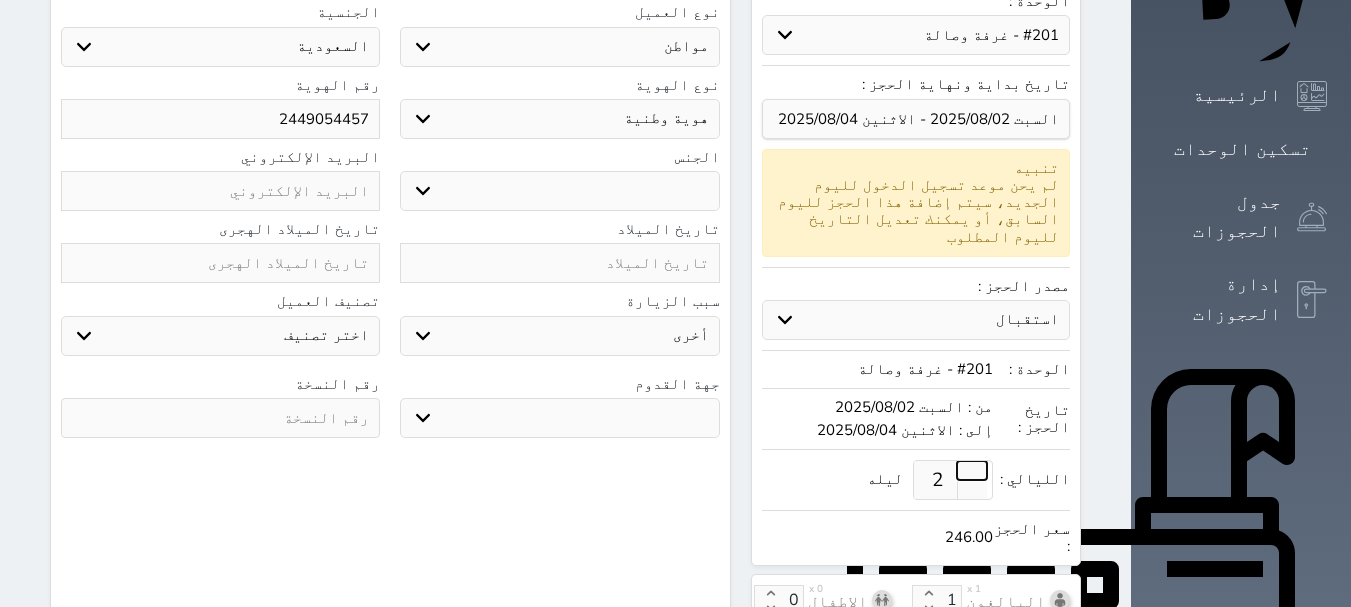 select 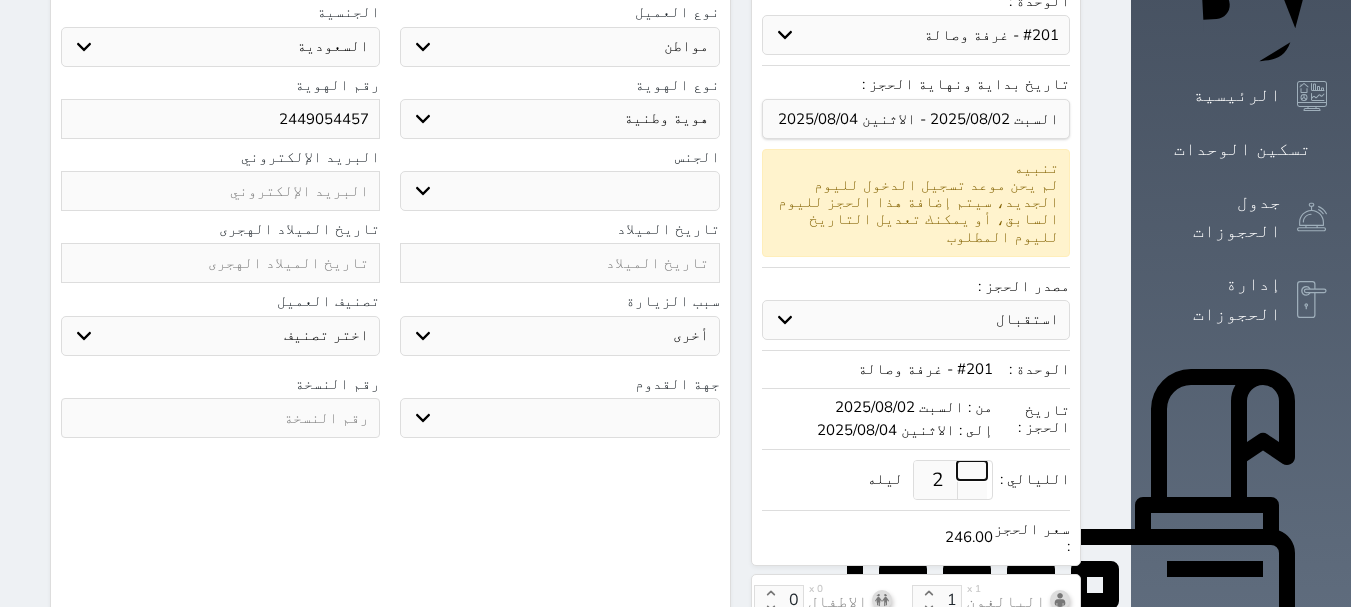select 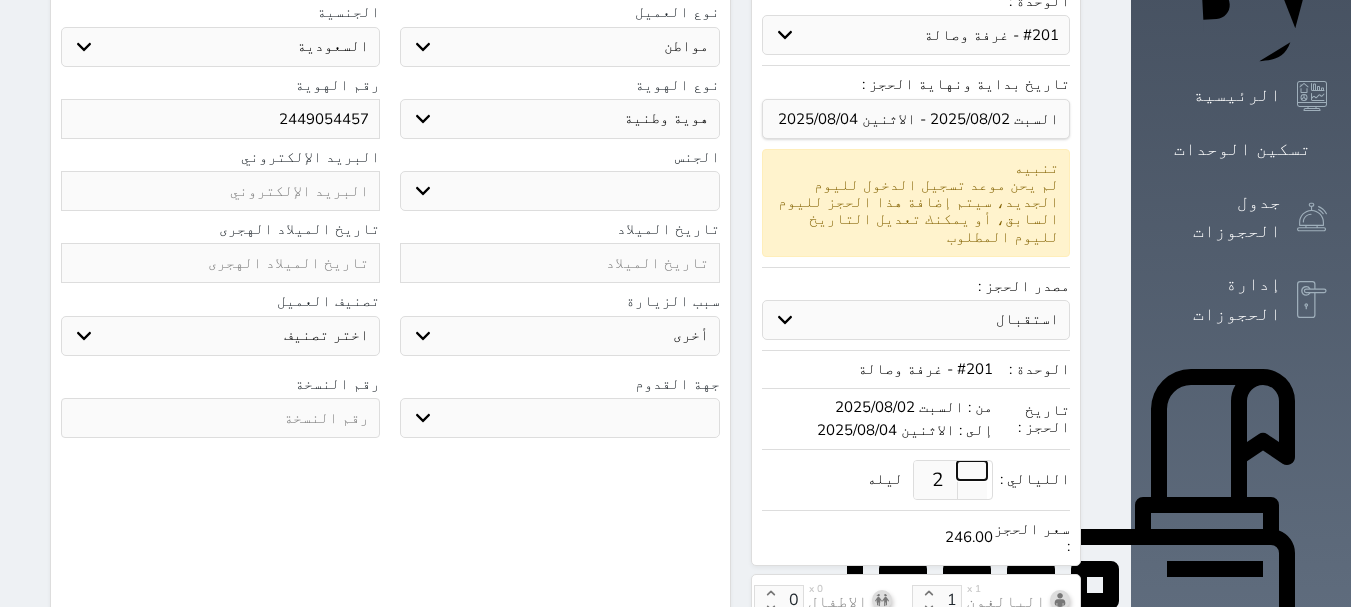 select 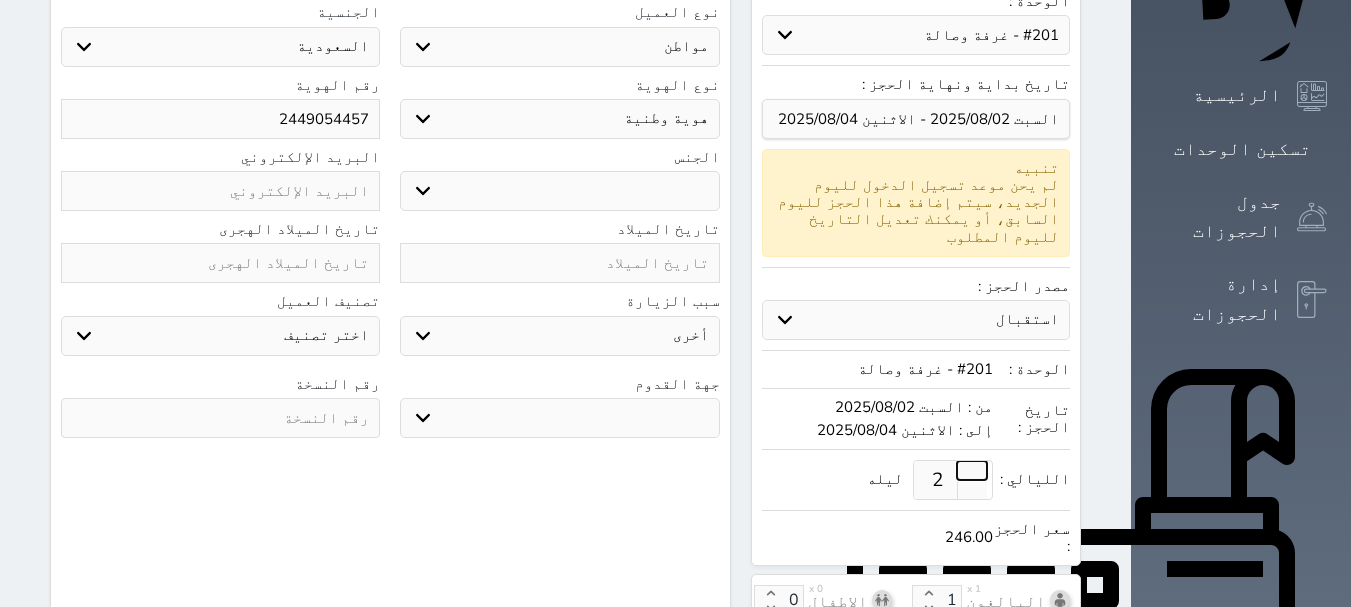 select 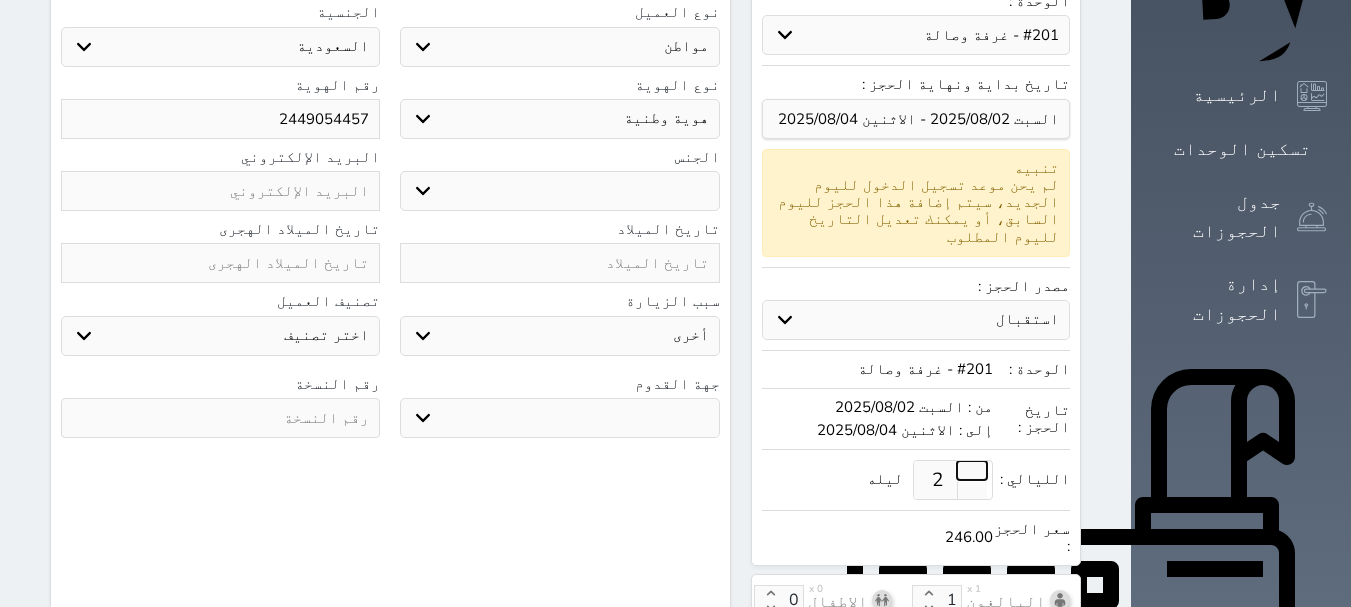 select 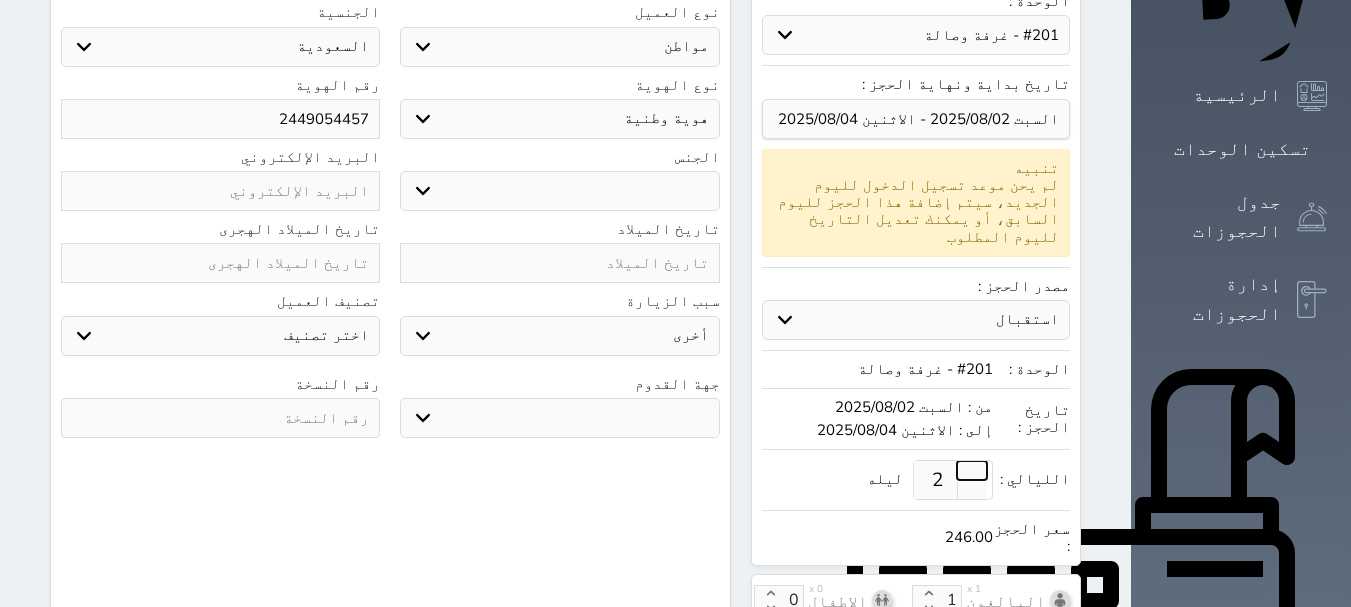 select 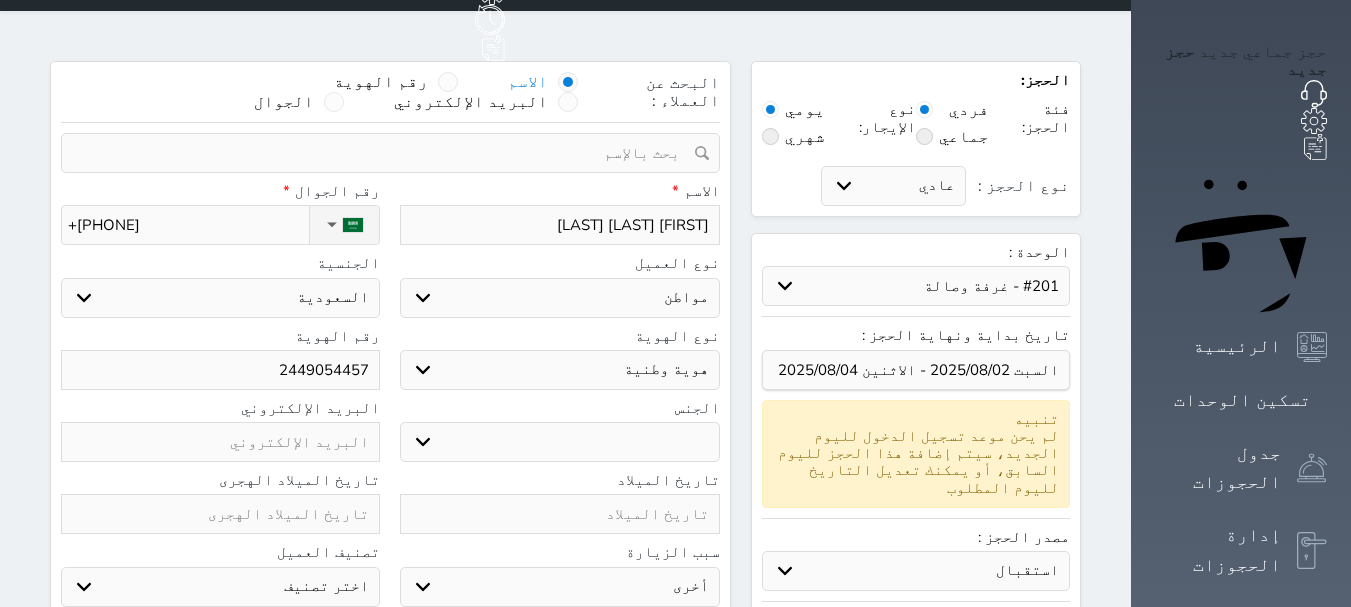 scroll, scrollTop: 0, scrollLeft: 0, axis: both 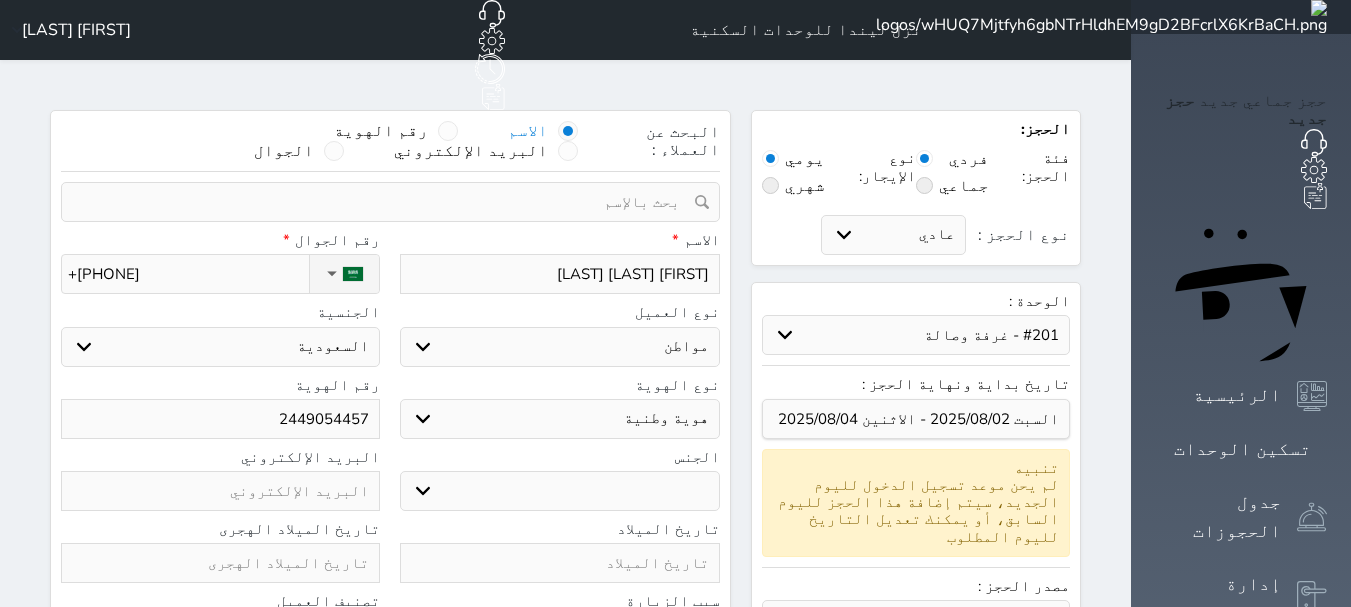 click on "اختر نوع   مواطن مواطن خليجي زائر مقيم" at bounding box center (559, 347) 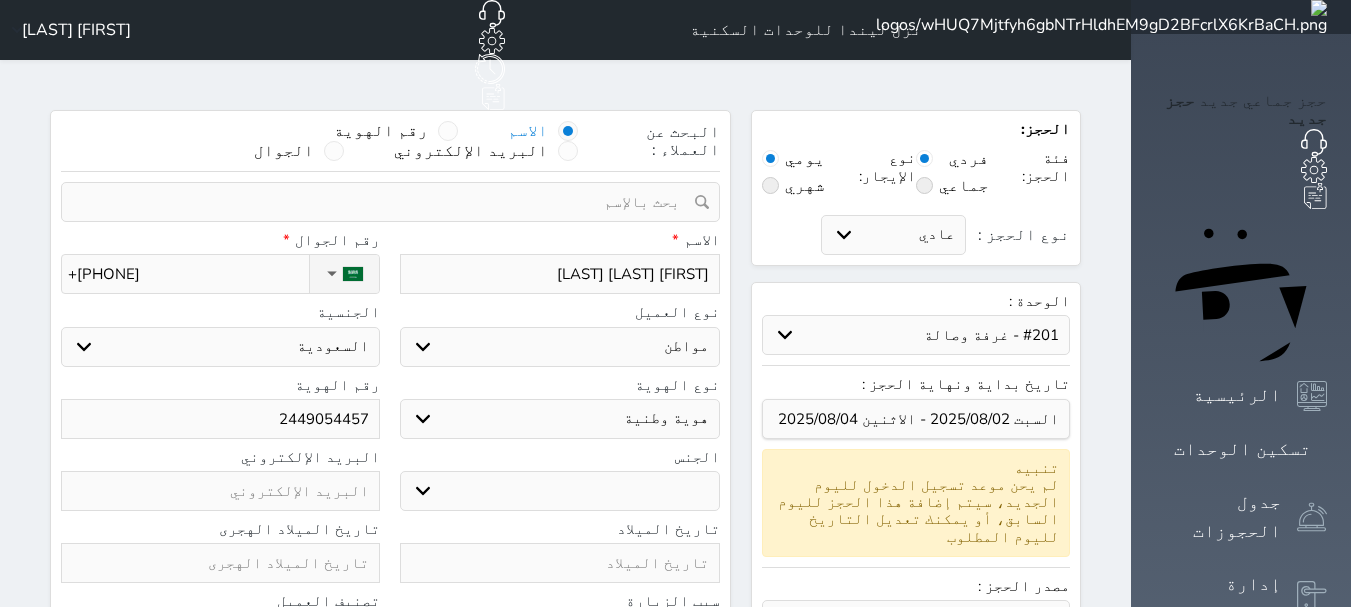 select on "4" 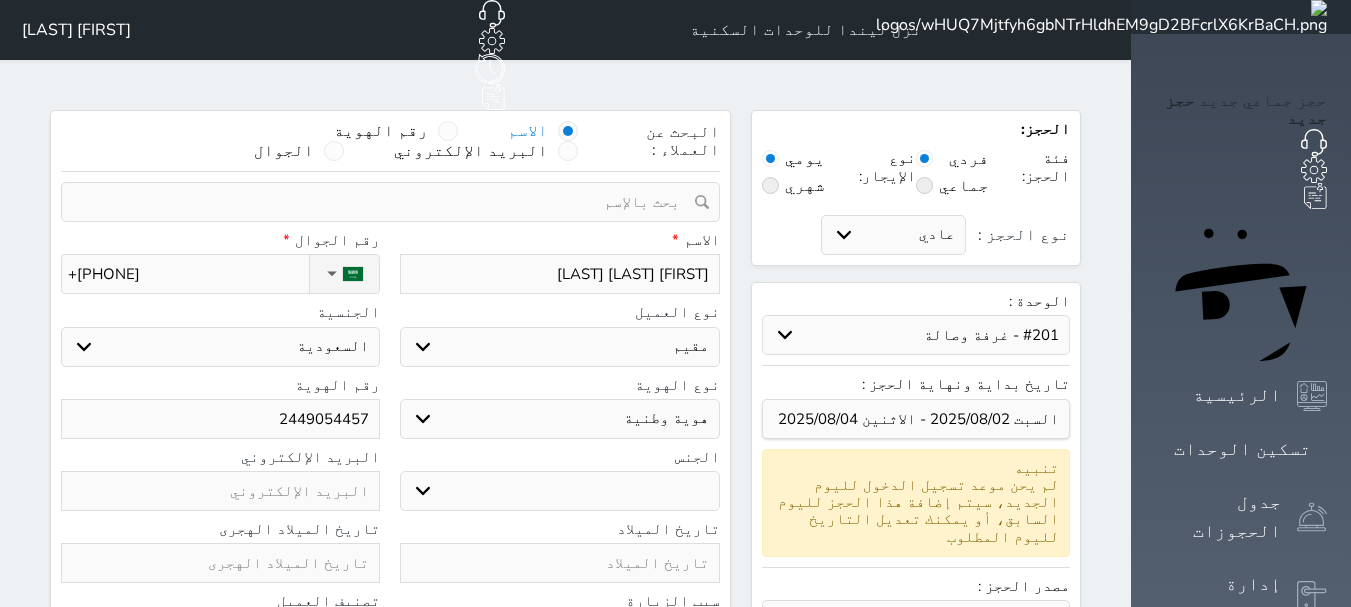 click on "اختر نوع   مواطن مواطن خليجي زائر مقيم" at bounding box center [559, 347] 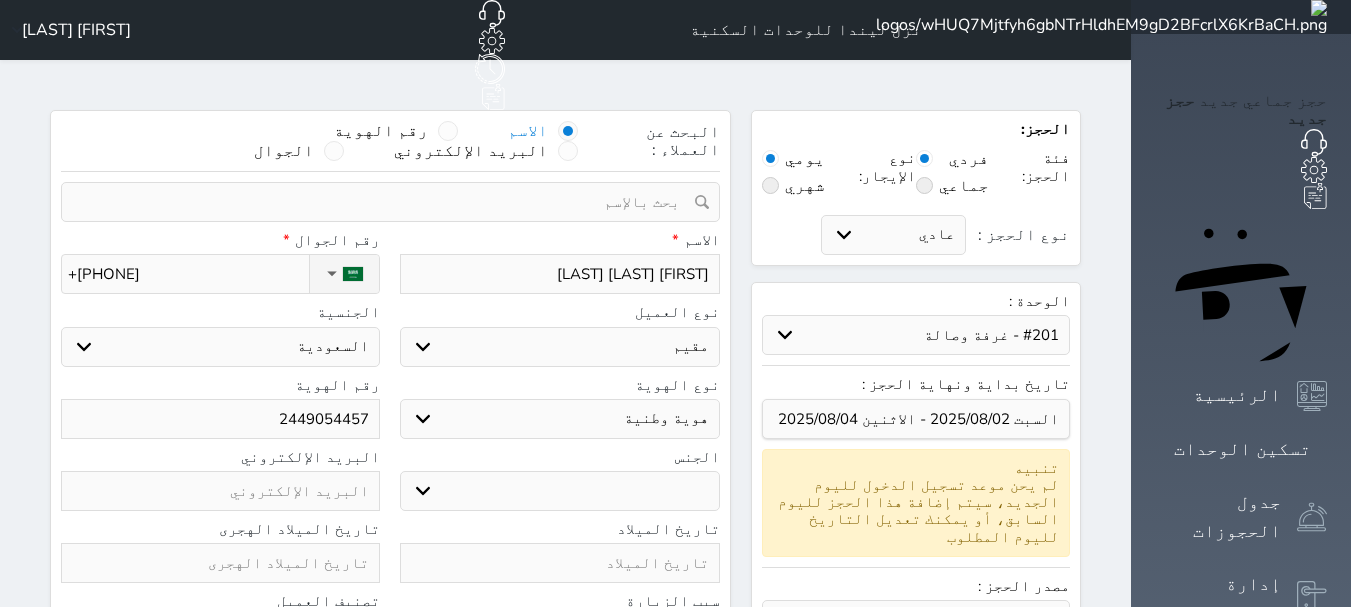 select 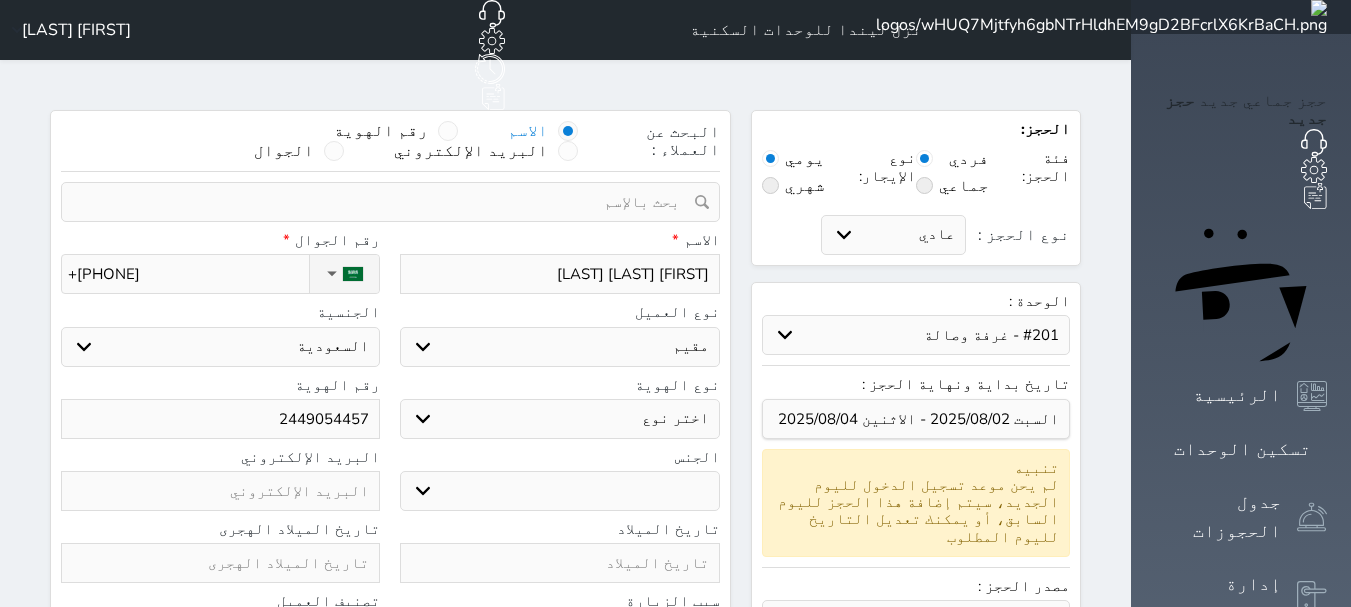 select 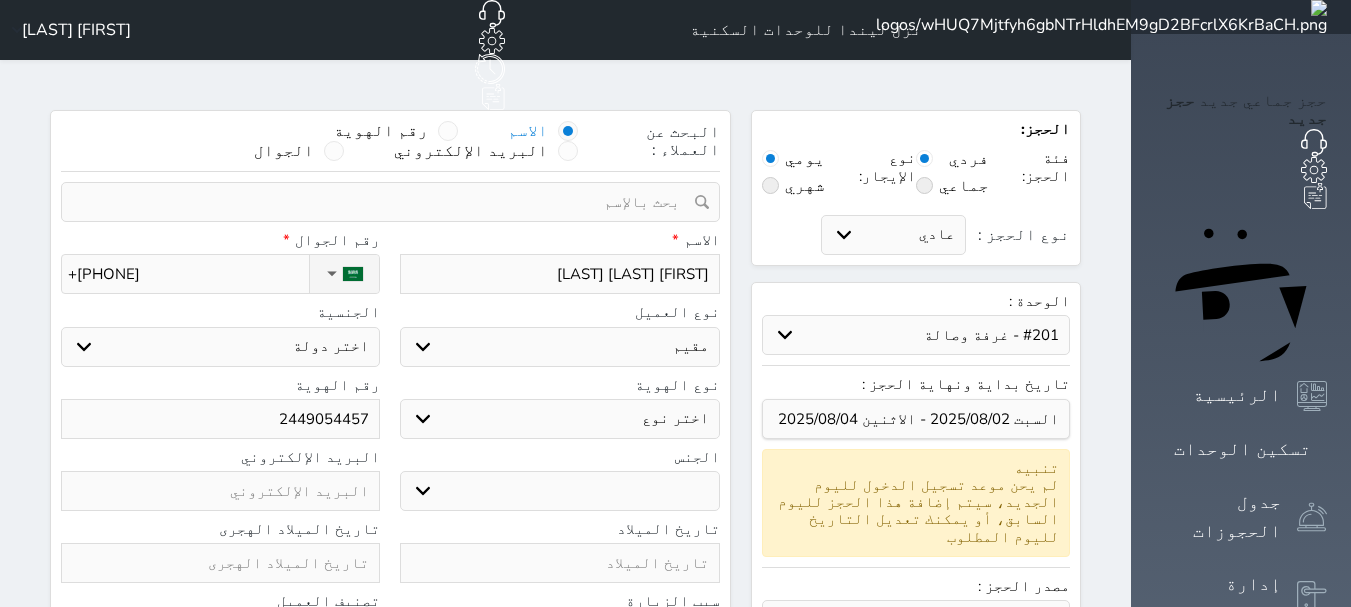 click on "اختر نوع   مقيم جواز السفر" at bounding box center (559, 419) 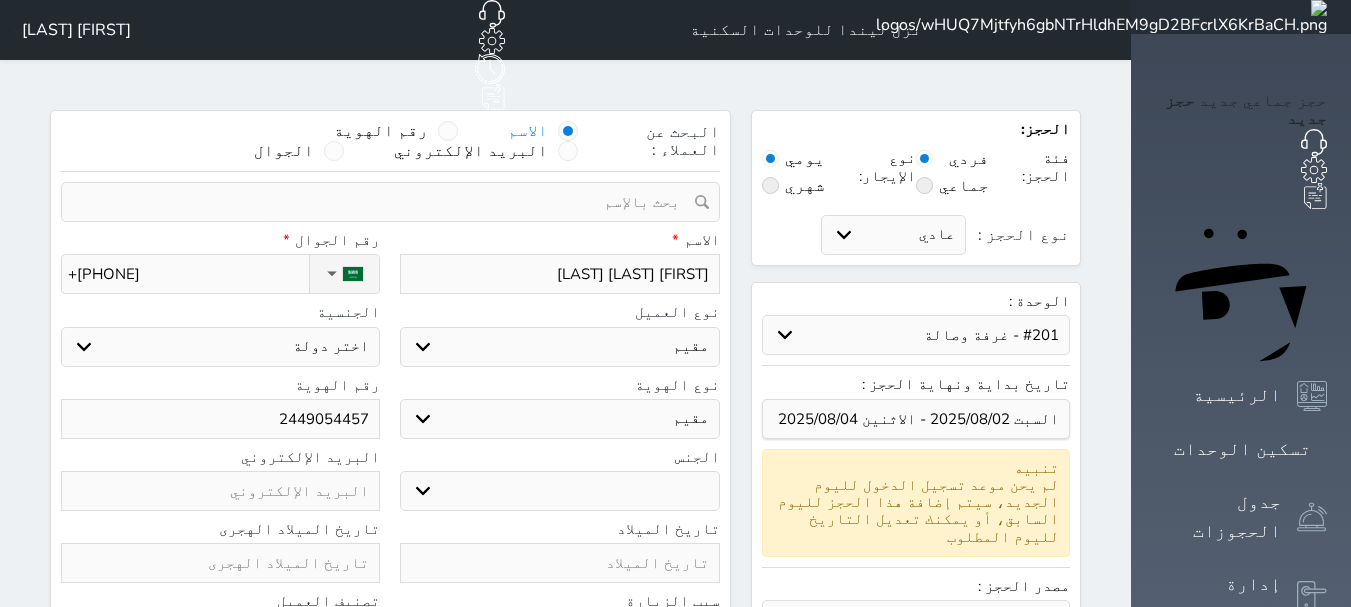 click on "اختر نوع   مقيم جواز السفر" at bounding box center [559, 419] 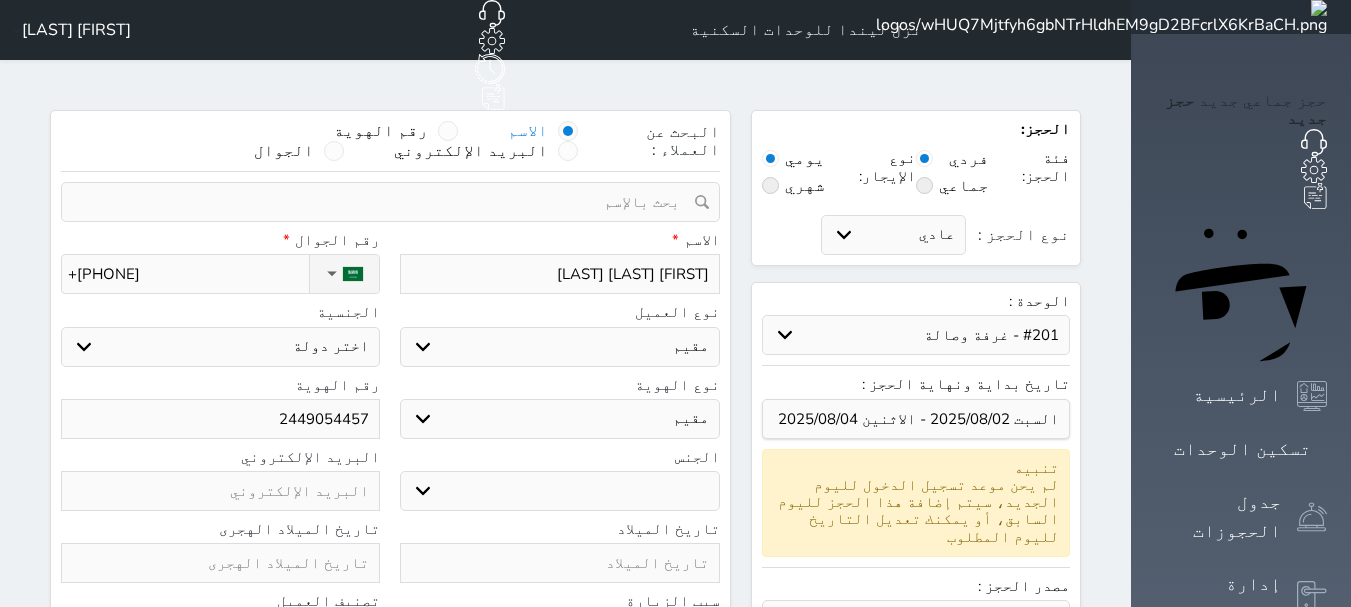 click on "ذكر   انثى" at bounding box center (559, 491) 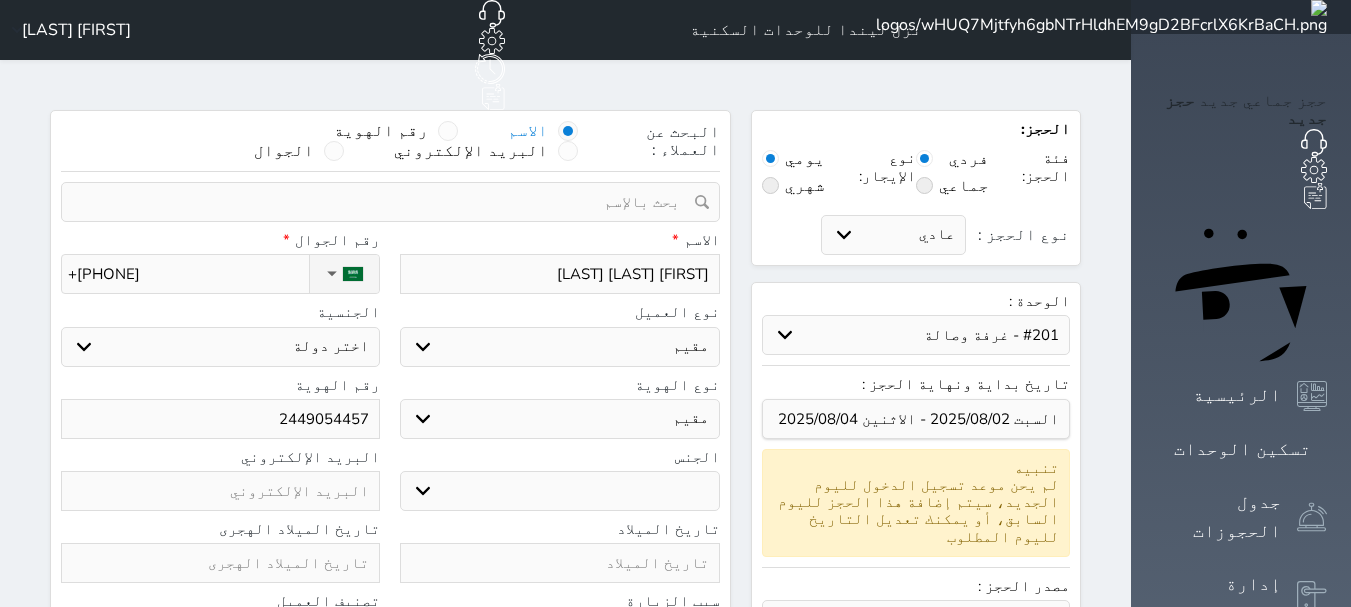 select on "male" 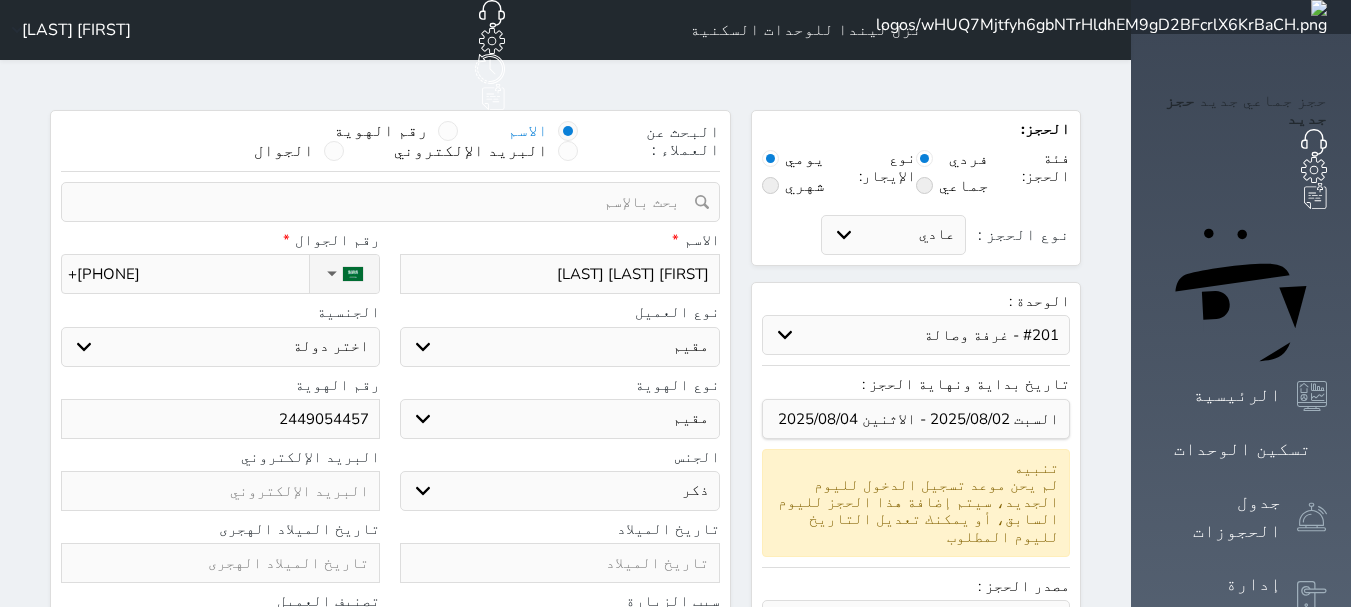 click on "ذكر   انثى" at bounding box center [559, 491] 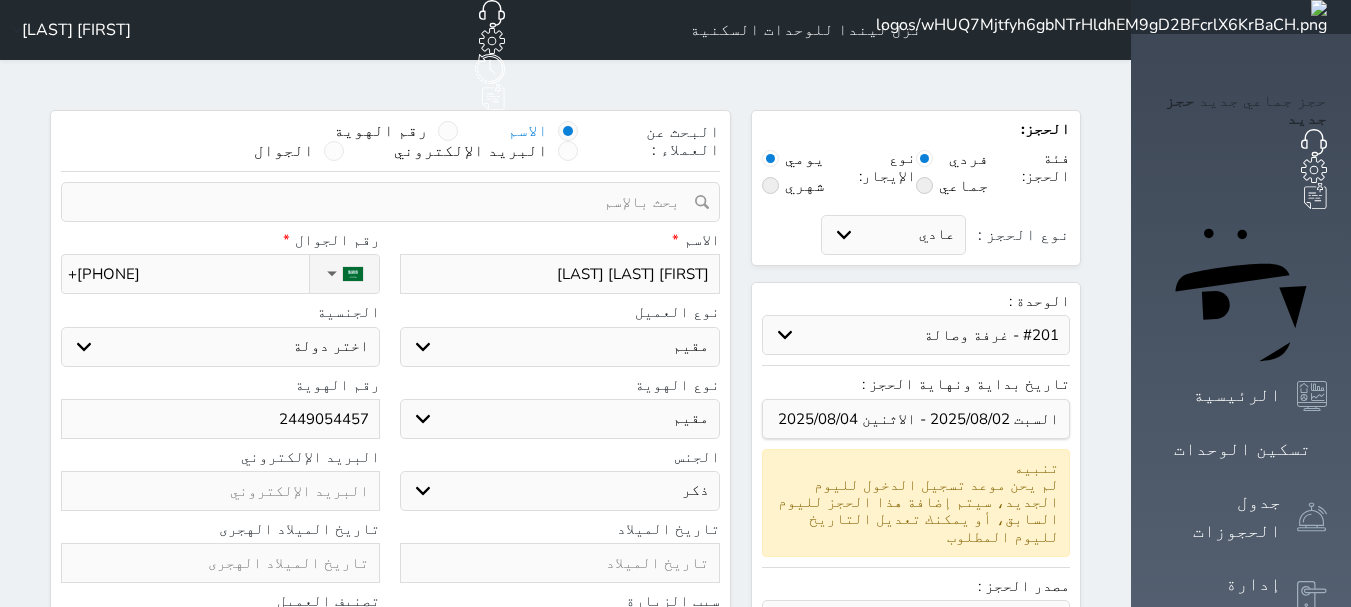click on "اختر دولة
اثيوبيا
اجنبي بجواز سعودي
اخرى
اذربيجان
ارتيريا
ارمينيا
ازبكستان
اسبانيا
استراليا
استونيا" at bounding box center (220, 347) 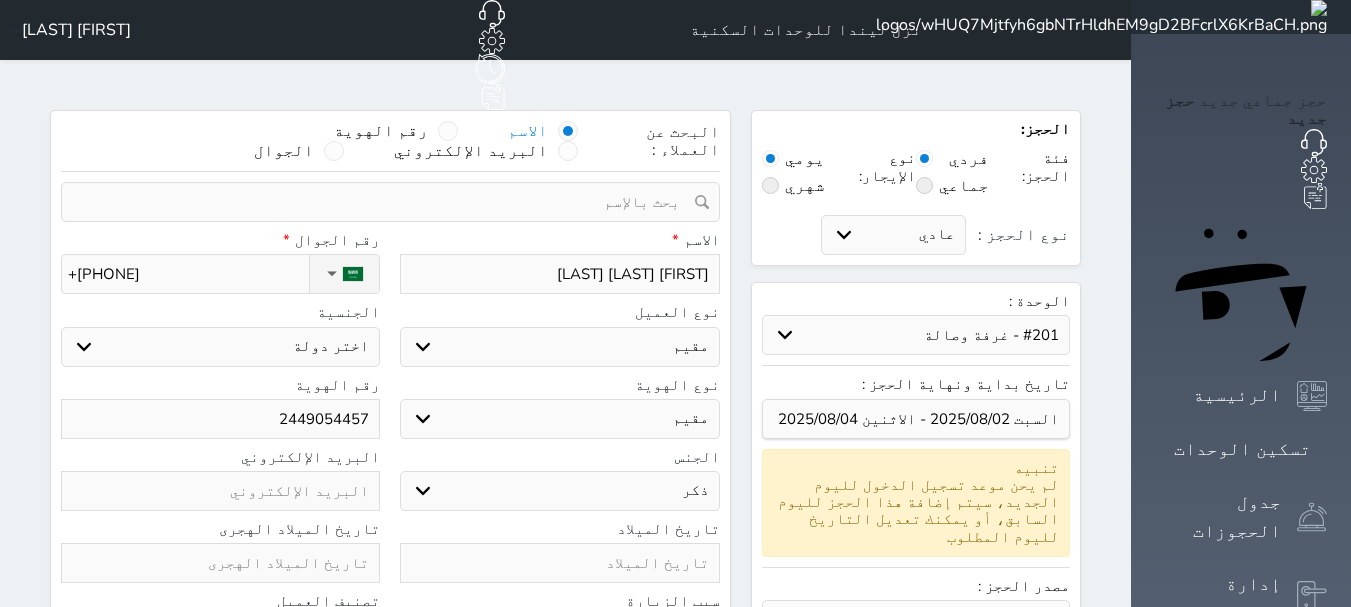 select on "111" 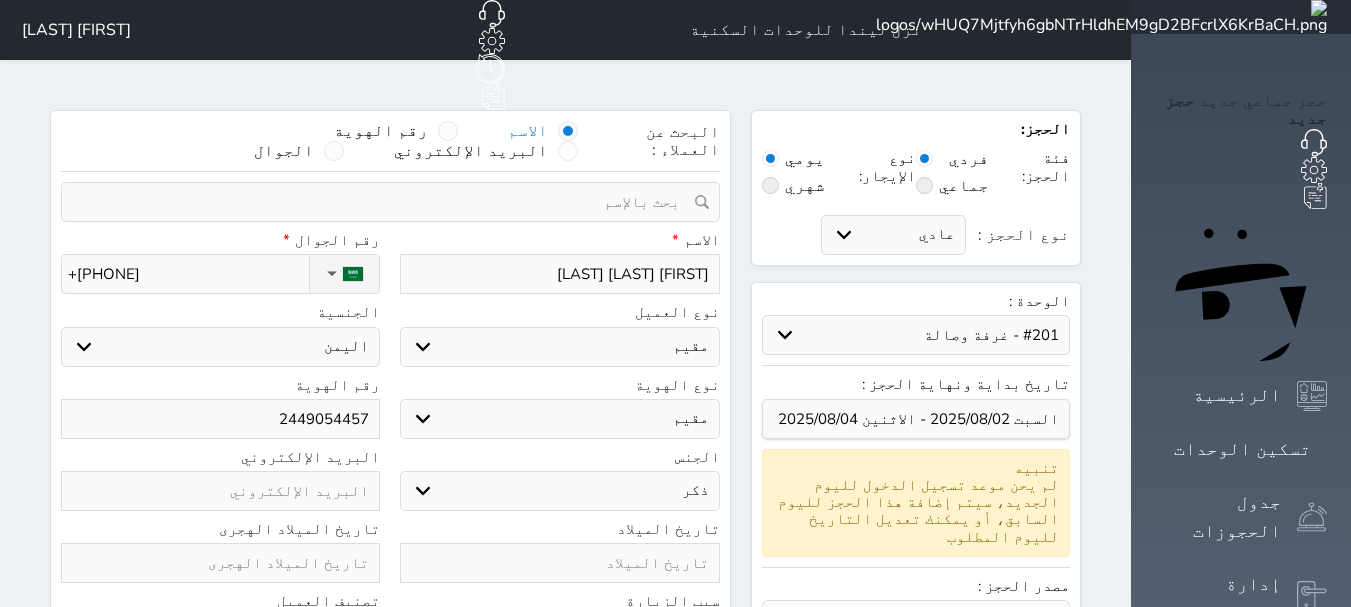 click on "اختر دولة
اثيوبيا
اجنبي بجواز سعودي
اخرى
اذربيجان
ارتيريا
ارمينيا
ازبكستان
اسبانيا
استراليا
استونيا" at bounding box center [220, 347] 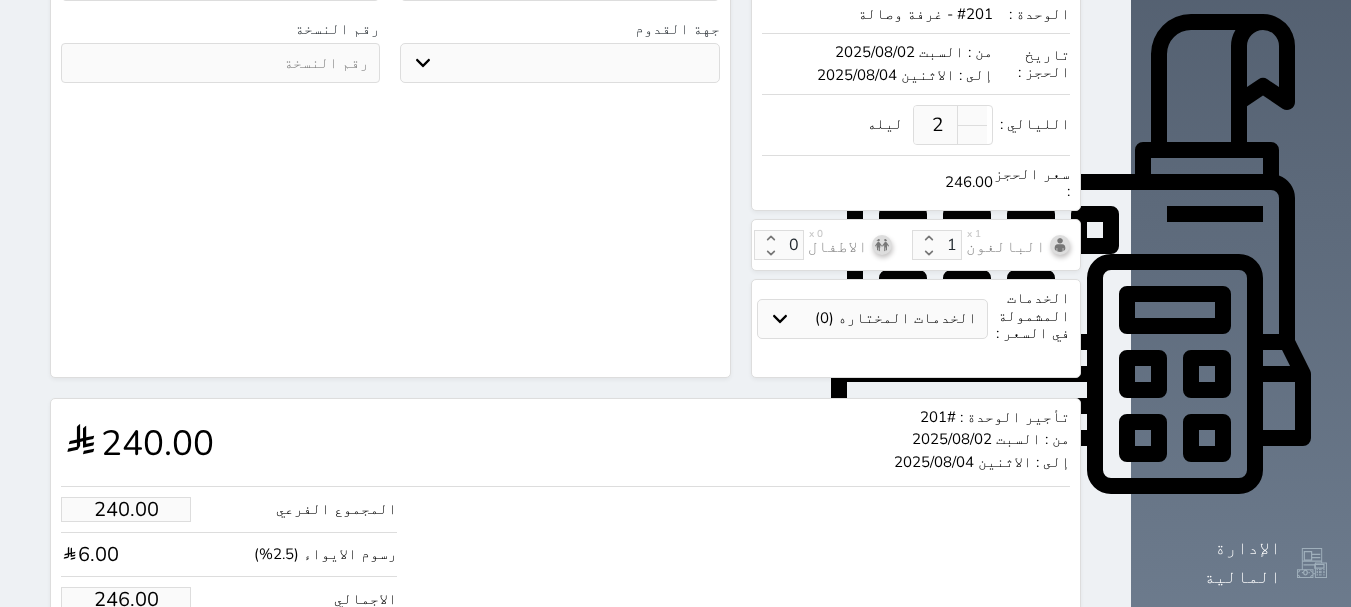 scroll, scrollTop: 702, scrollLeft: 0, axis: vertical 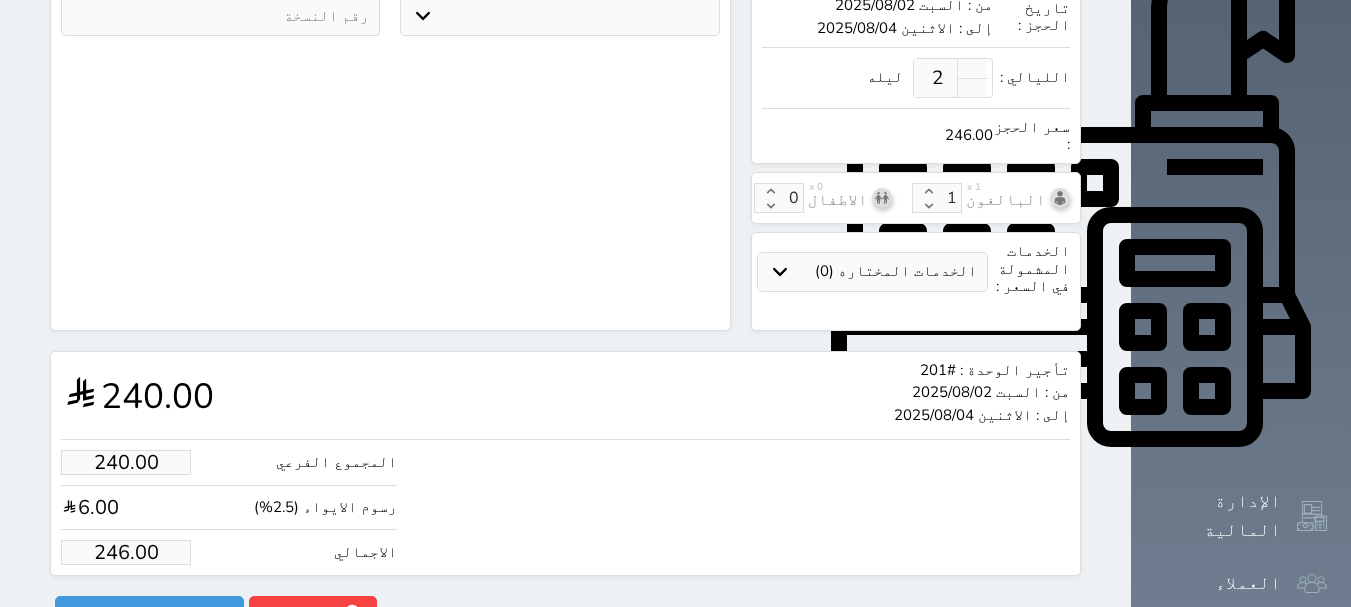 drag, startPoint x: 96, startPoint y: 471, endPoint x: 181, endPoint y: 471, distance: 85 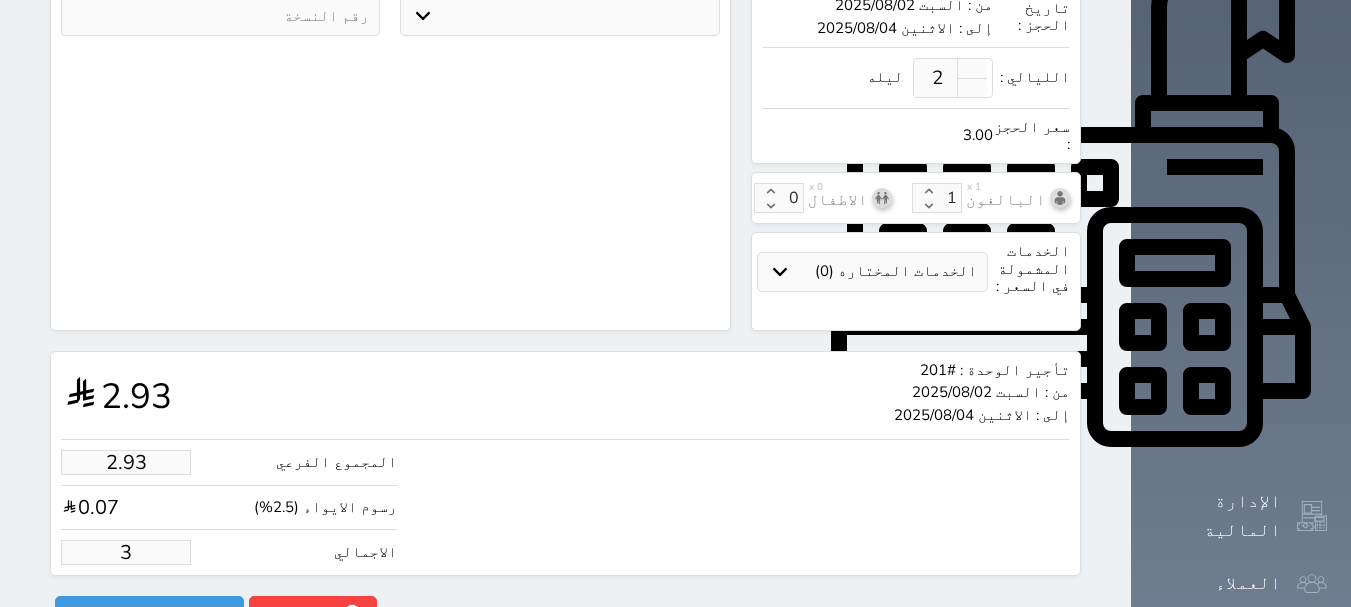 type 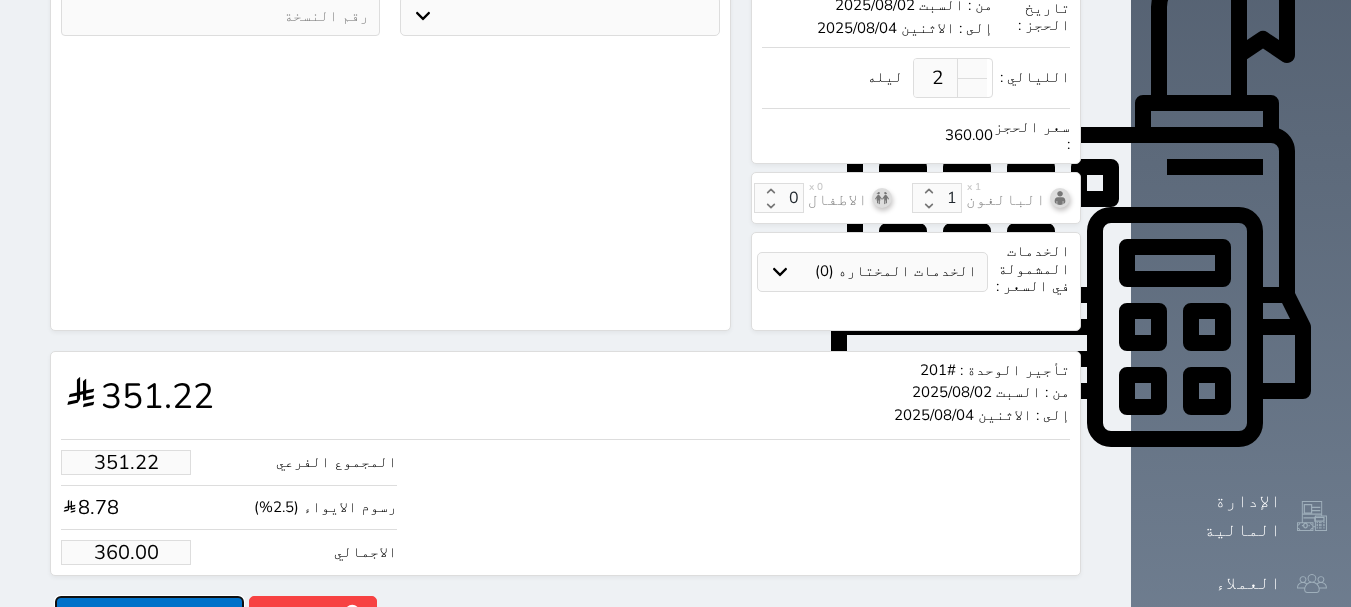 click on "حجز" at bounding box center [149, 613] 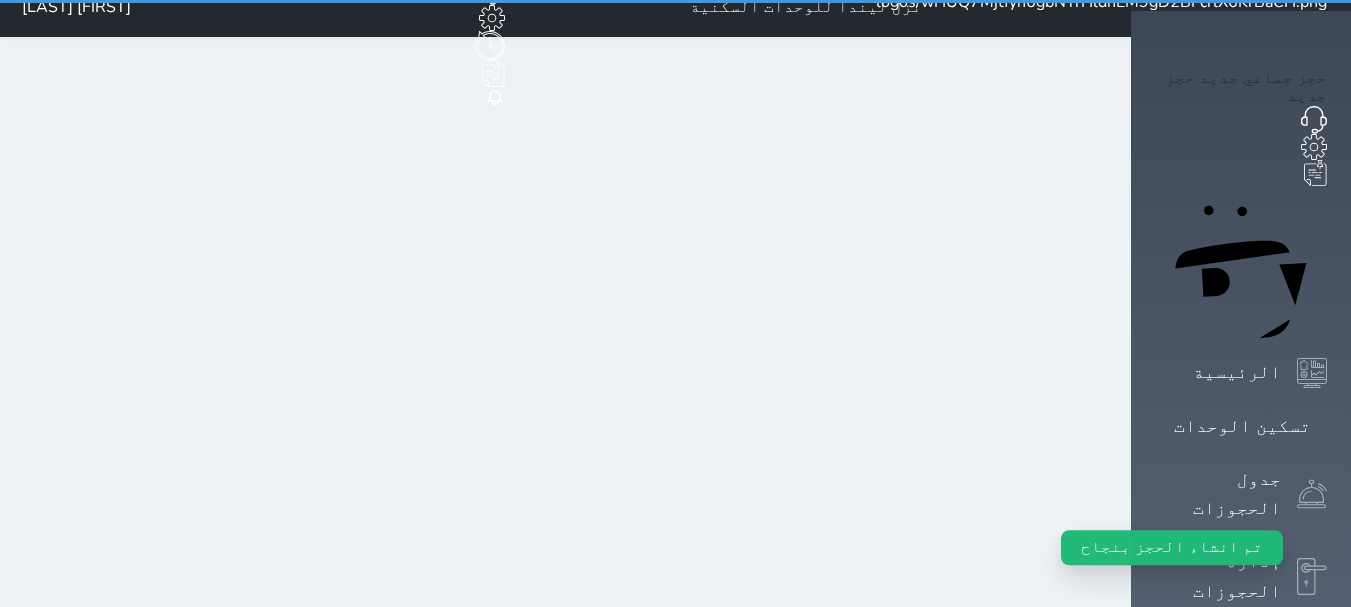 scroll, scrollTop: 0, scrollLeft: 0, axis: both 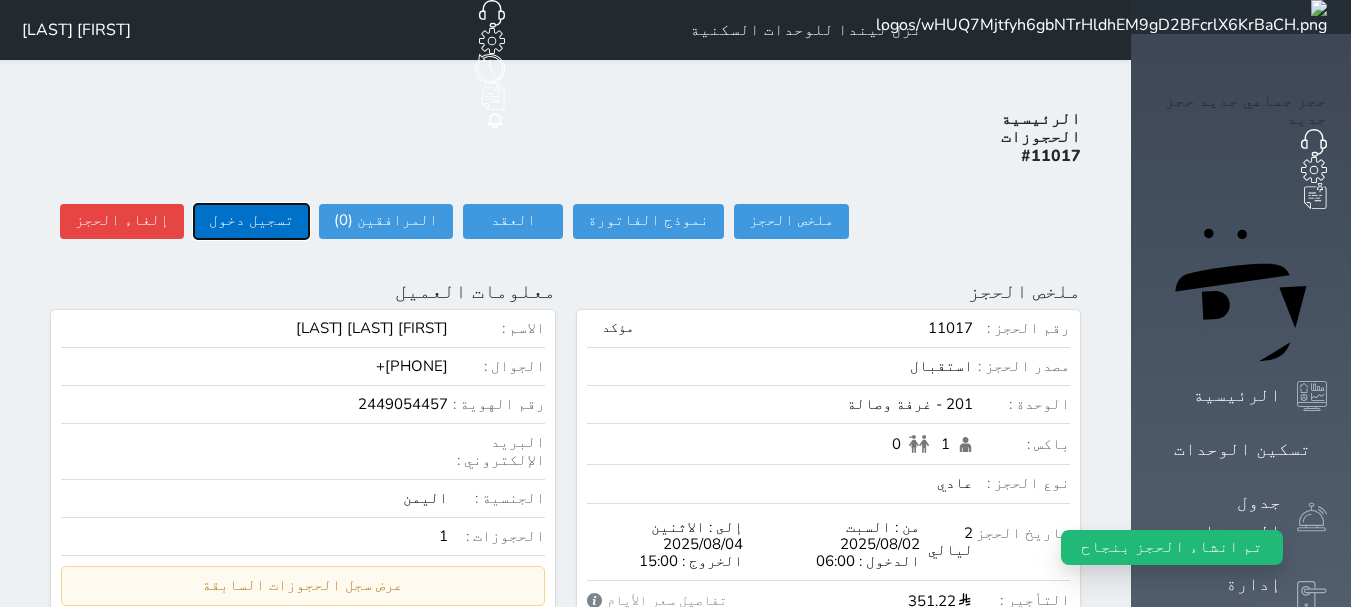 click on "تسجيل دخول" at bounding box center [251, 221] 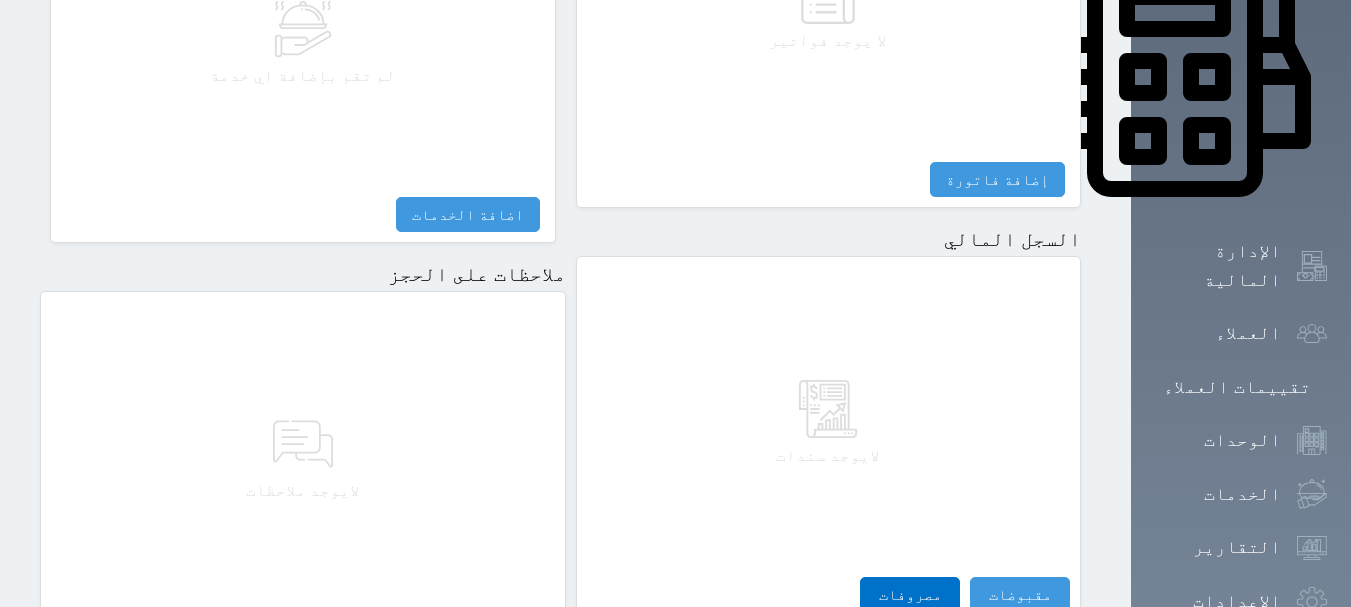 scroll, scrollTop: 1095, scrollLeft: 0, axis: vertical 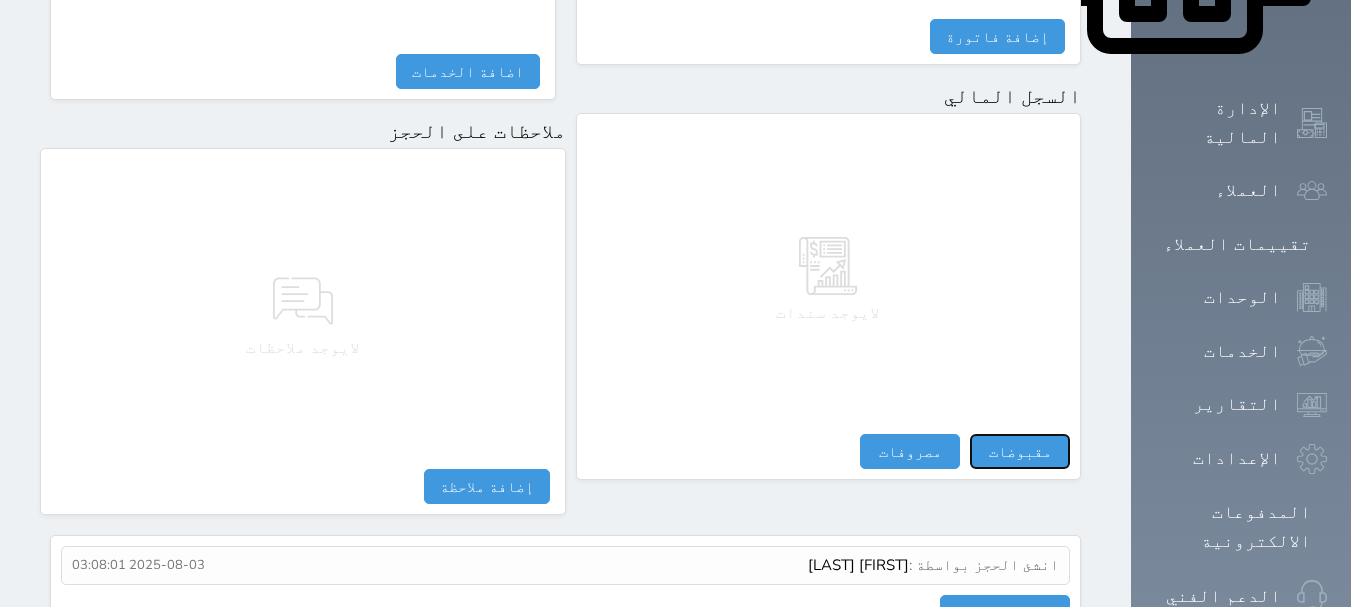 click on "مقبوضات" at bounding box center (1020, 451) 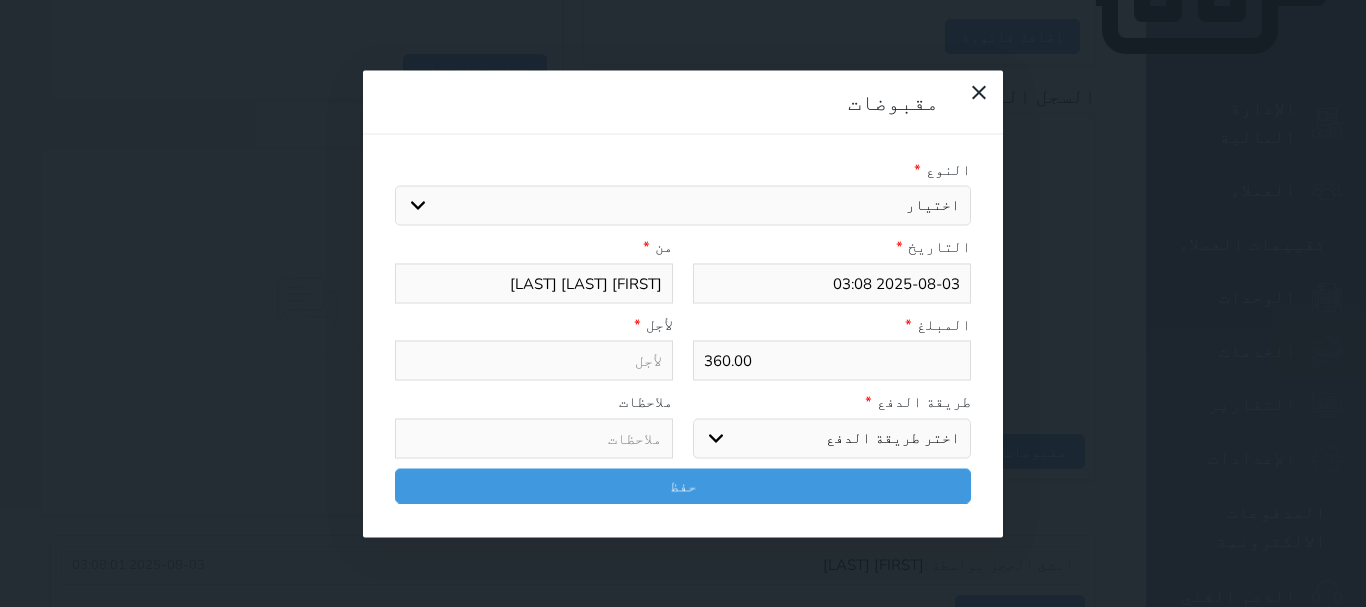 click on "اختيار   مقبوضات عامة قيمة إيجار فواتير تامين عربون لا ينطبق آخر مغسلة واي فاي - الإنترنت مواقف السيارات طعام الأغذية والمشروبات مشروبات المشروبات الباردة المشروبات الساخنة الإفطار غداء عشاء مخبز و كعك حمام سباحة الصالة الرياضية سبا و خدمات الجمال اختيار وإسقاط (خدمات النقل) ميني بار كابل - تلفزيون سرير إضافي تصفيف الشعر التسوق خدمات الجولات السياحية المنظمة خدمات الدليل السياحي سند لأمر" at bounding box center (683, 206) 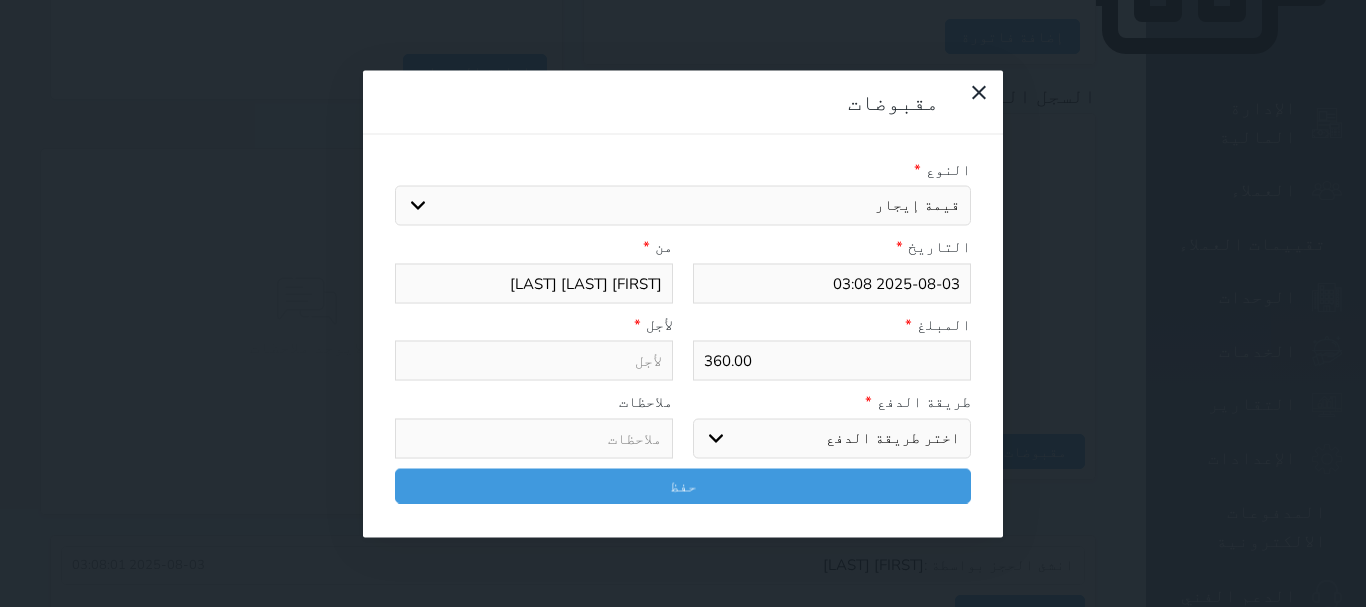 click on "اختيار   مقبوضات عامة قيمة إيجار فواتير تامين عربون لا ينطبق آخر مغسلة واي فاي - الإنترنت مواقف السيارات طعام الأغذية والمشروبات مشروبات المشروبات الباردة المشروبات الساخنة الإفطار غداء عشاء مخبز و كعك حمام سباحة الصالة الرياضية سبا و خدمات الجمال اختيار وإسقاط (خدمات النقل) ميني بار كابل - تلفزيون سرير إضافي تصفيف الشعر التسوق خدمات الجولات السياحية المنظمة خدمات الدليل السياحي سند لأمر" at bounding box center [683, 206] 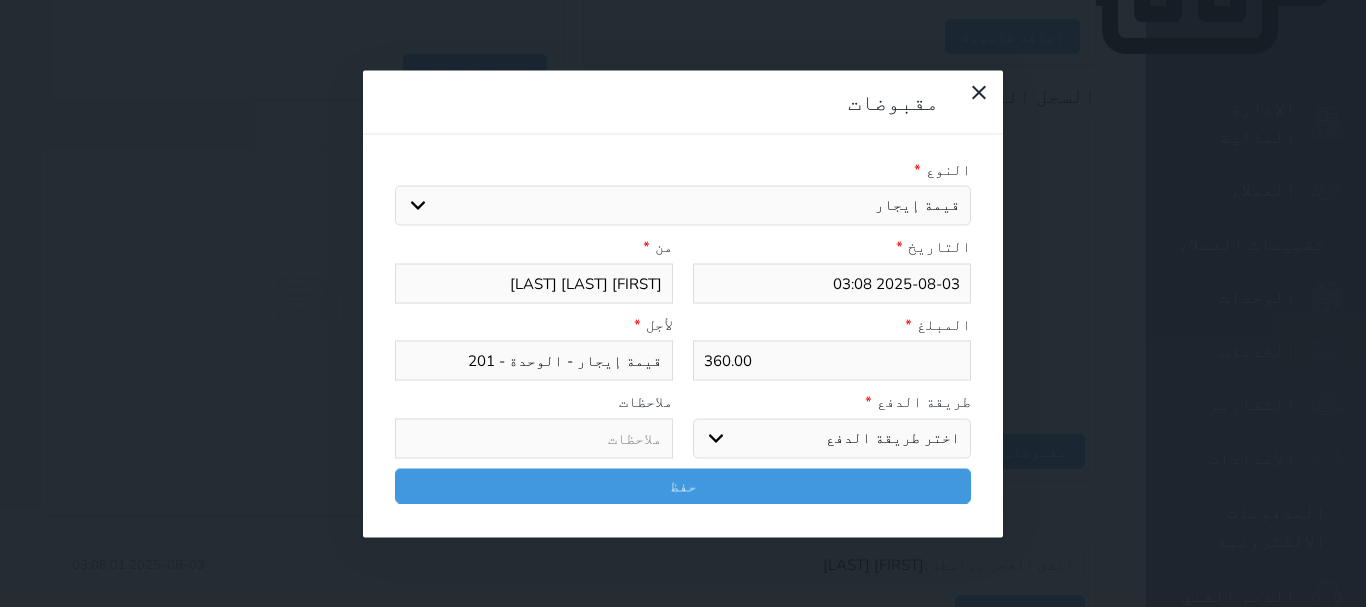 click on "اختر طريقة الدفع   دفع نقدى   تحويل بنكى   مدى   بطاقة ائتمان   آجل" at bounding box center [832, 438] 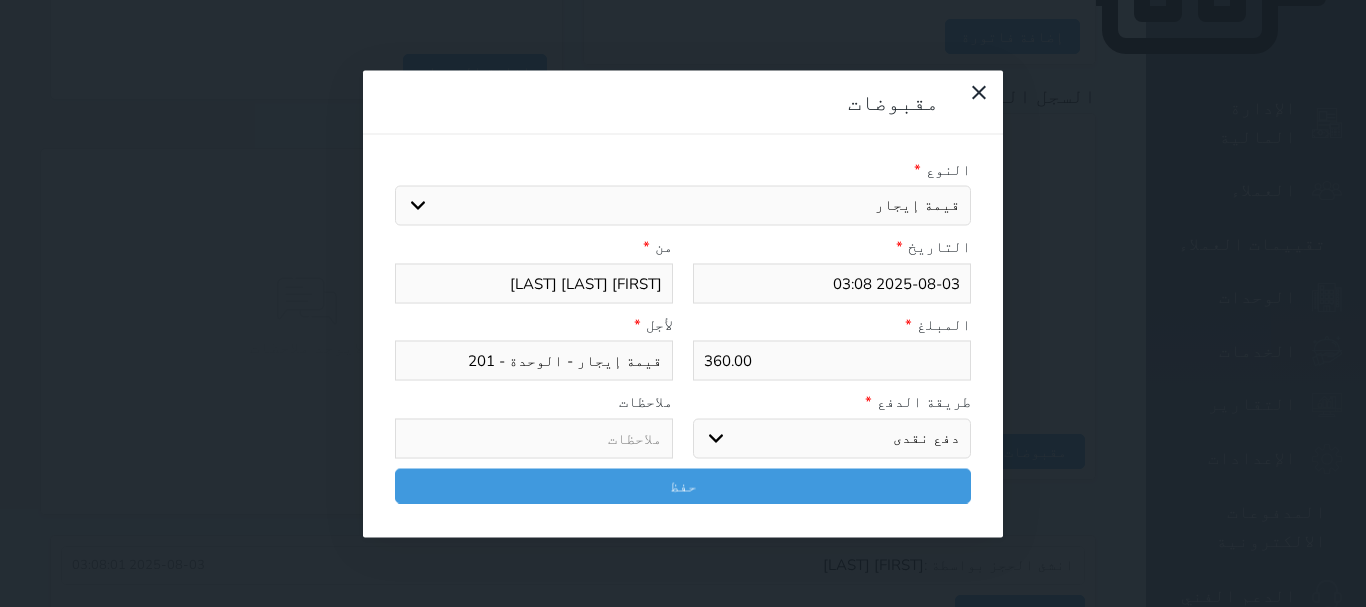 click on "اختر طريقة الدفع   دفع نقدى   تحويل بنكى   مدى   بطاقة ائتمان   آجل" at bounding box center [832, 438] 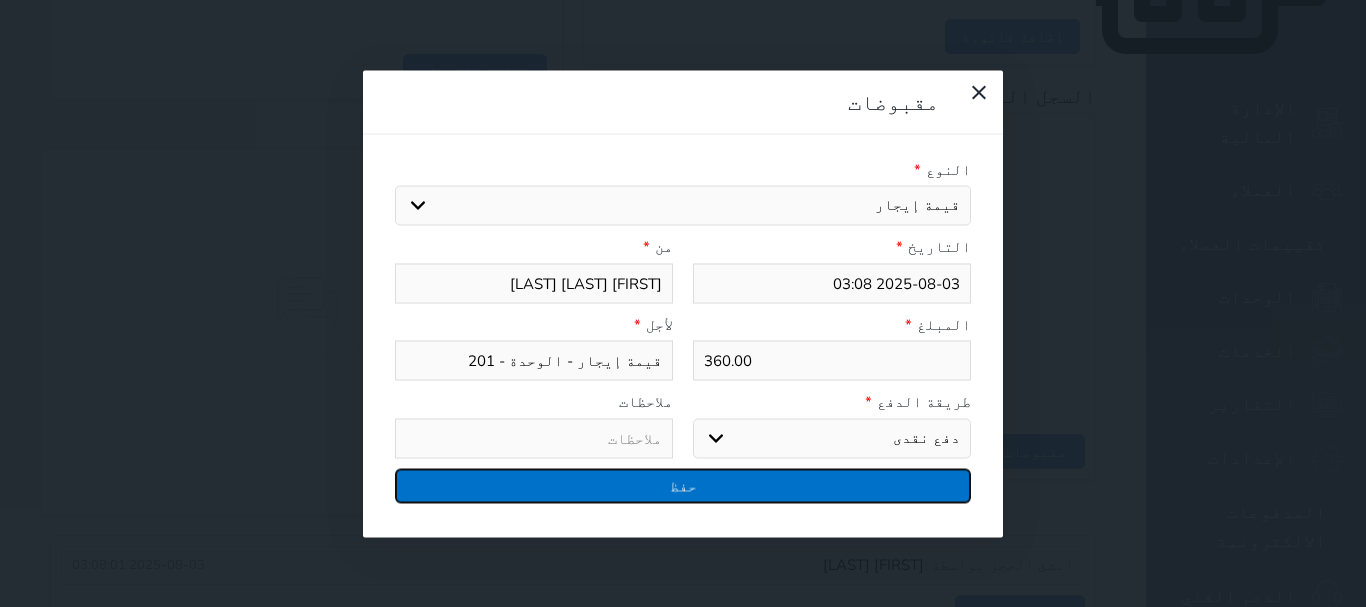 click on "حفظ" at bounding box center (683, 485) 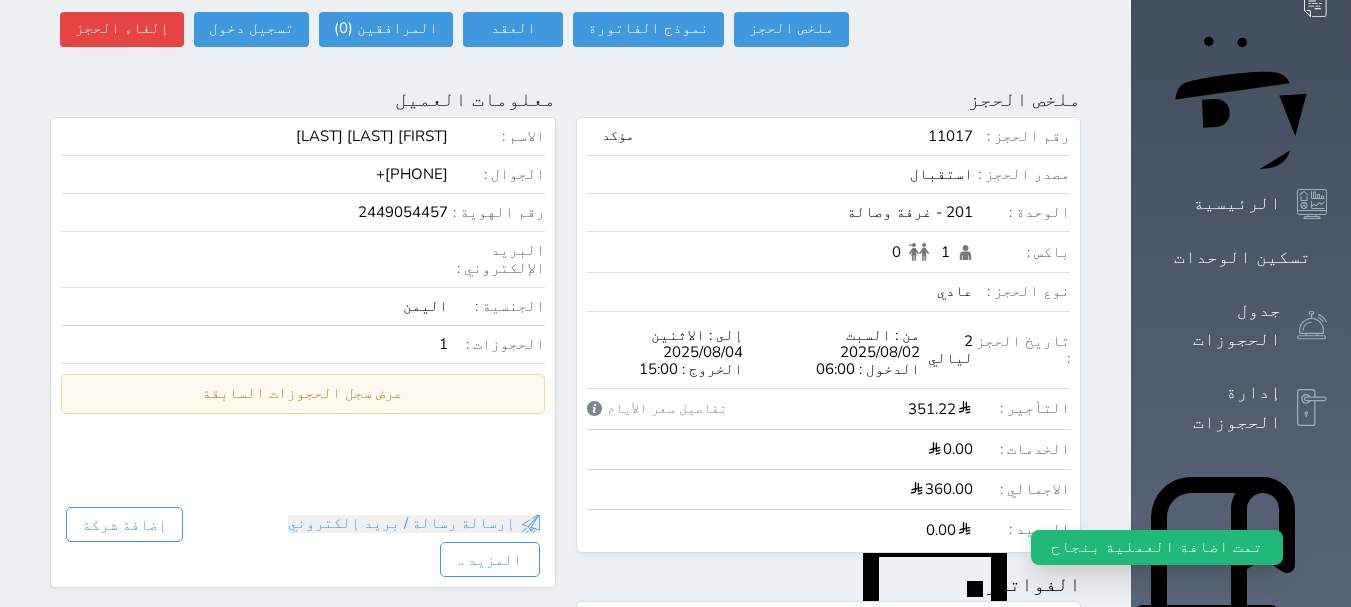 scroll, scrollTop: 0, scrollLeft: 0, axis: both 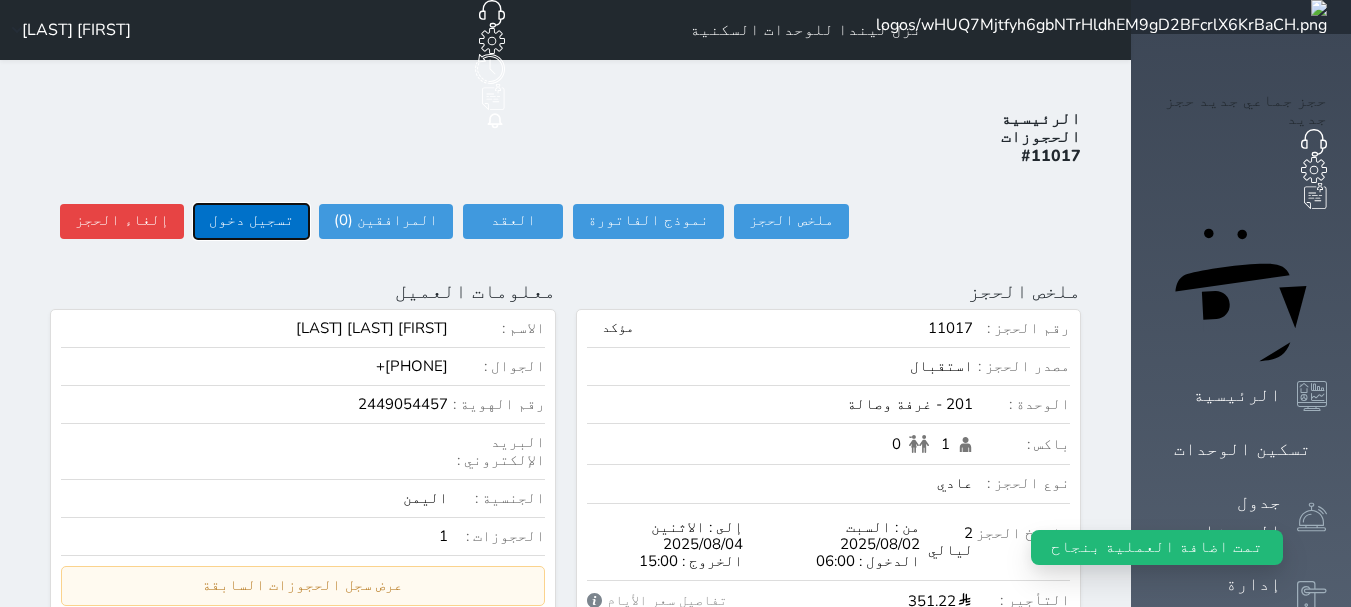 click on "تسجيل دخول" at bounding box center [251, 221] 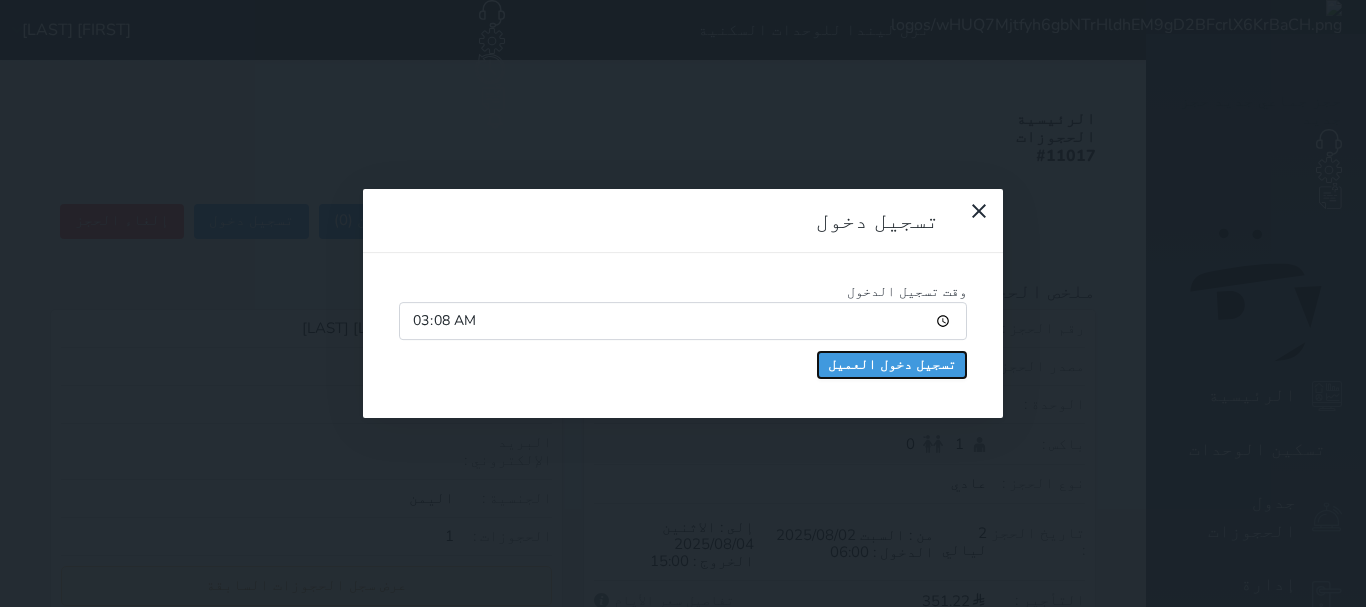 click on "تسجيل دخول العميل" at bounding box center (892, 365) 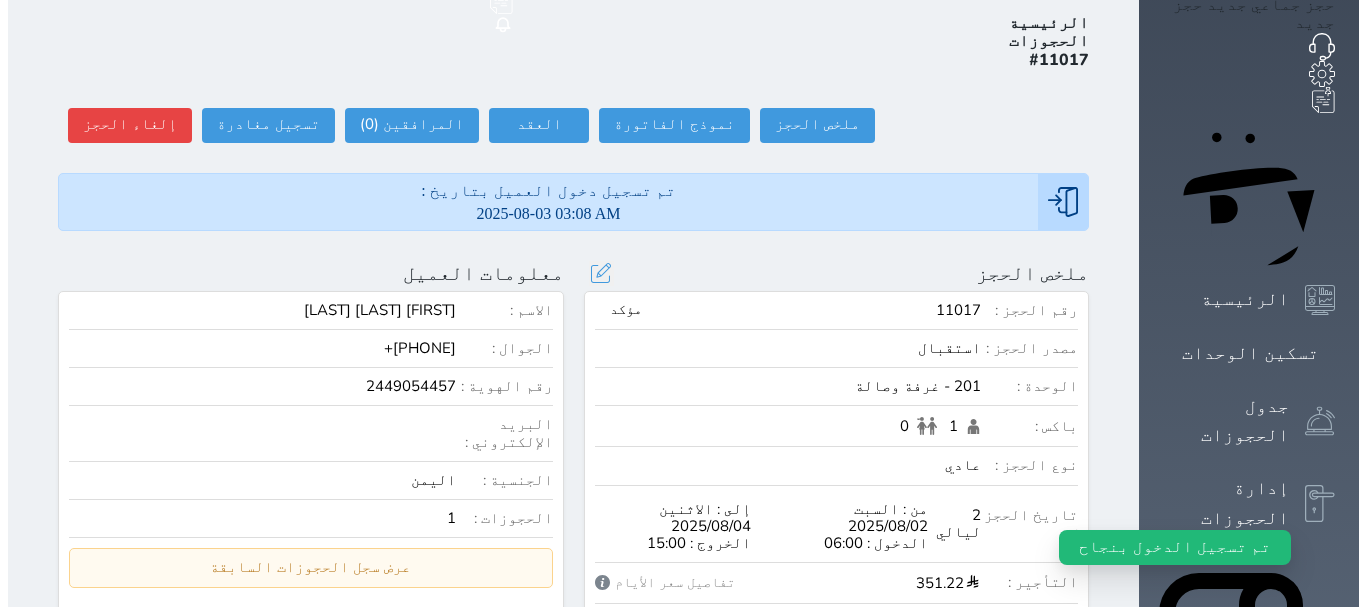 scroll, scrollTop: 0, scrollLeft: 0, axis: both 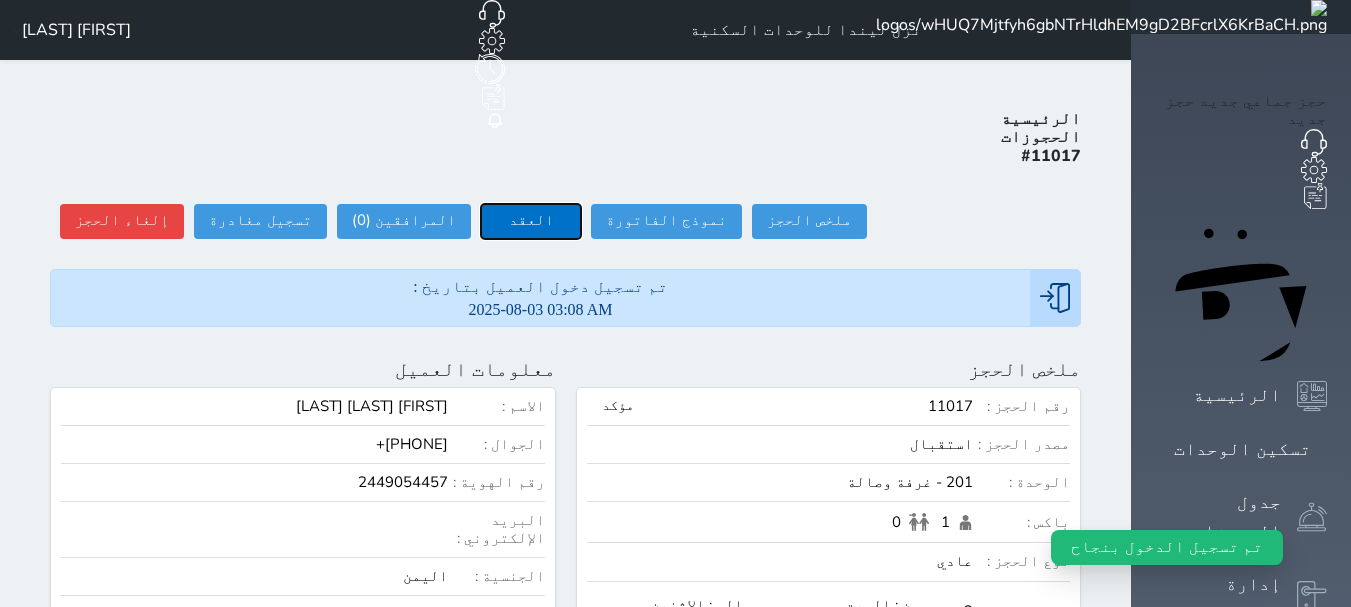 click on "العقد" at bounding box center (531, 221) 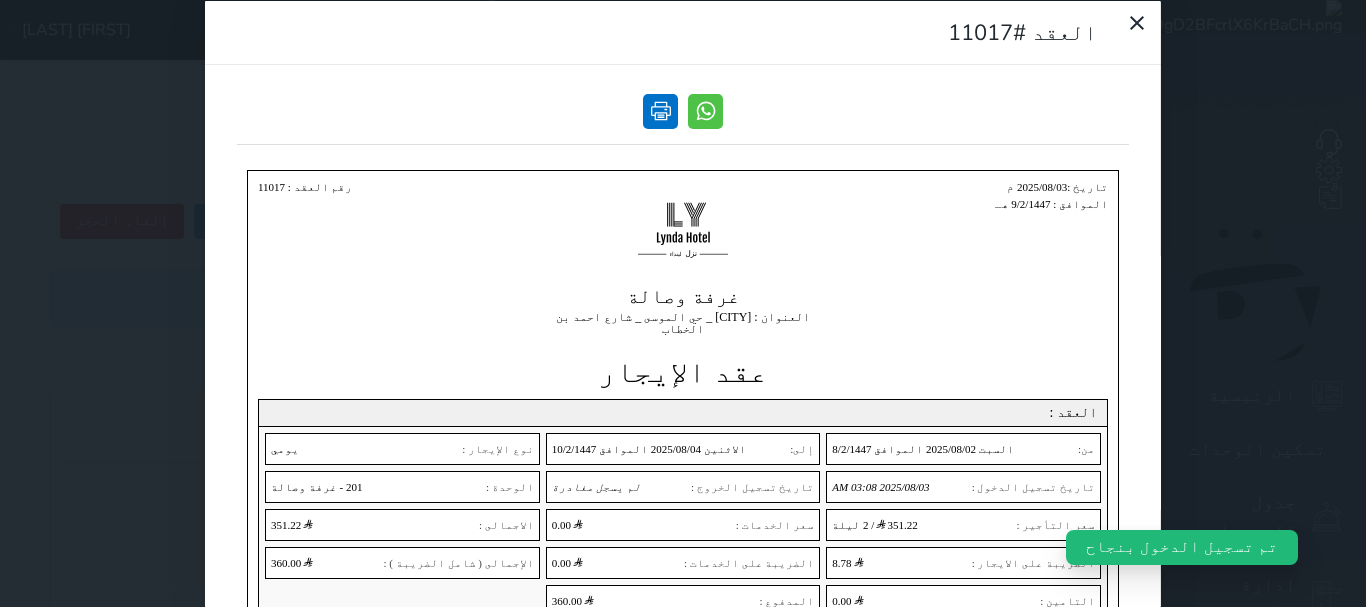 scroll, scrollTop: 0, scrollLeft: 0, axis: both 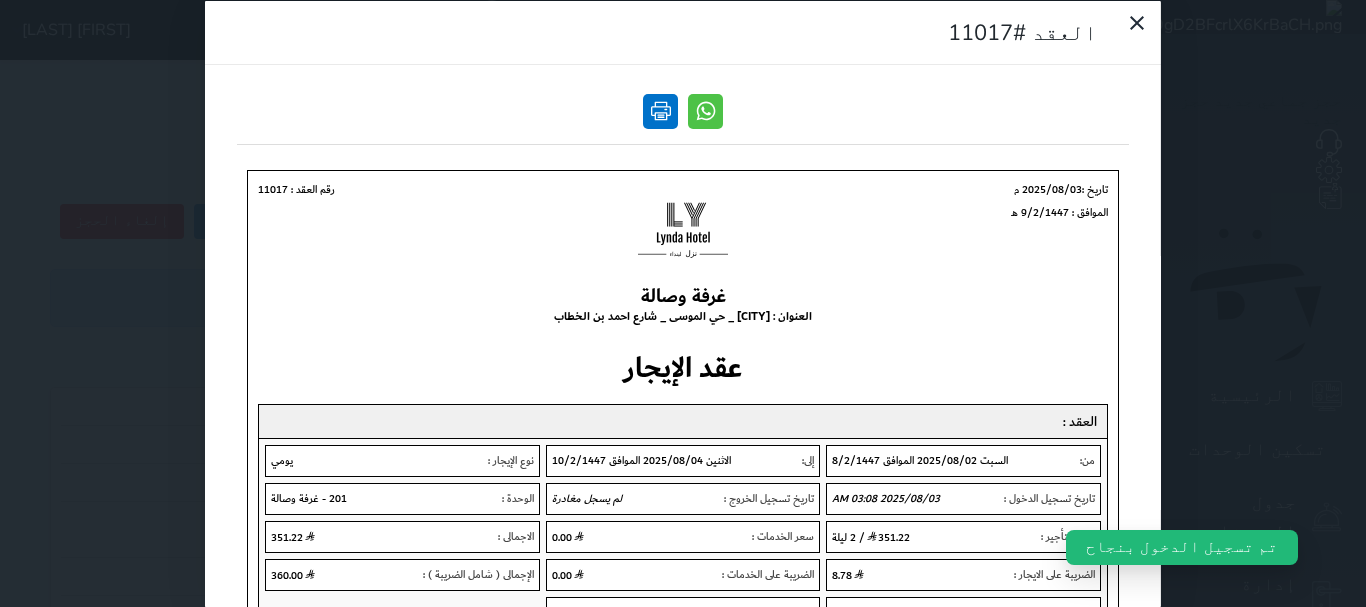 click at bounding box center (660, 110) 